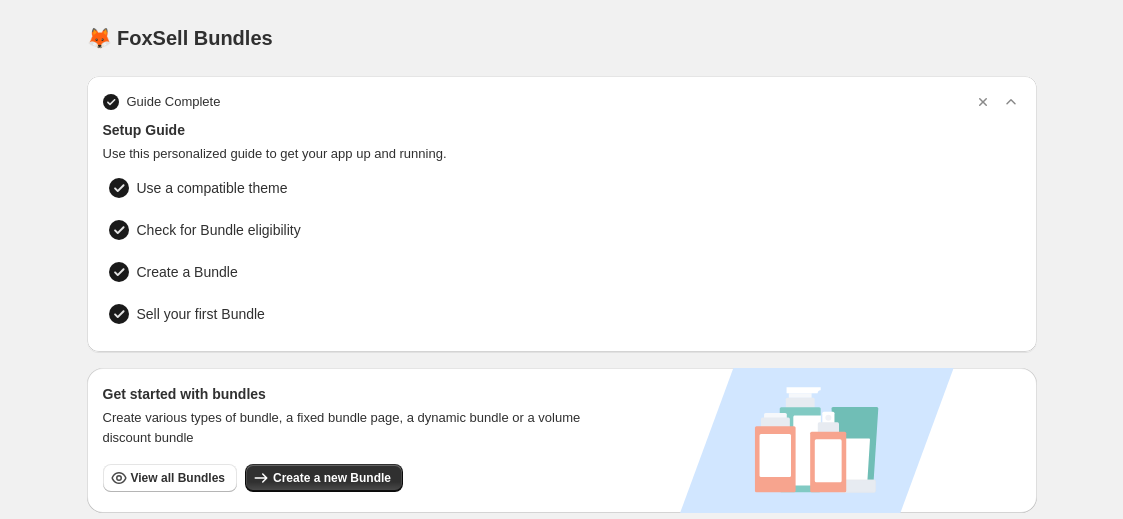 scroll, scrollTop: 0, scrollLeft: 0, axis: both 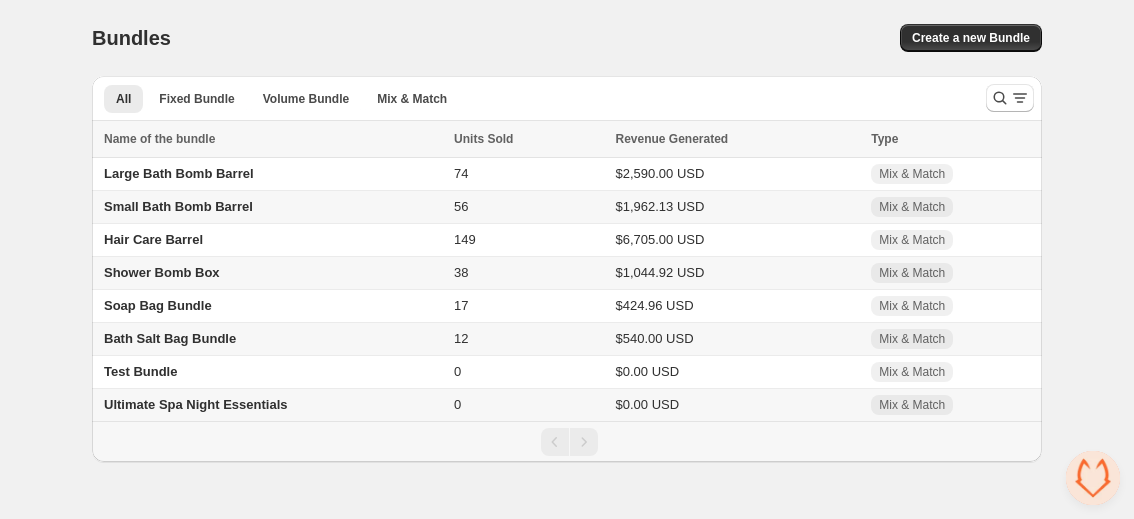 click on "Small Bath Bomb Barrel" at bounding box center (178, 206) 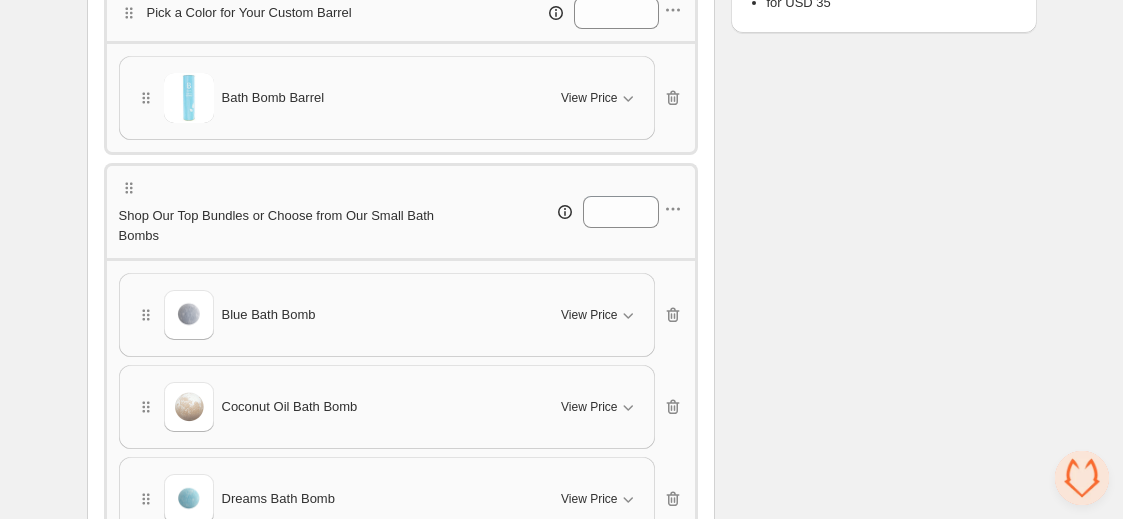 scroll, scrollTop: 331, scrollLeft: 0, axis: vertical 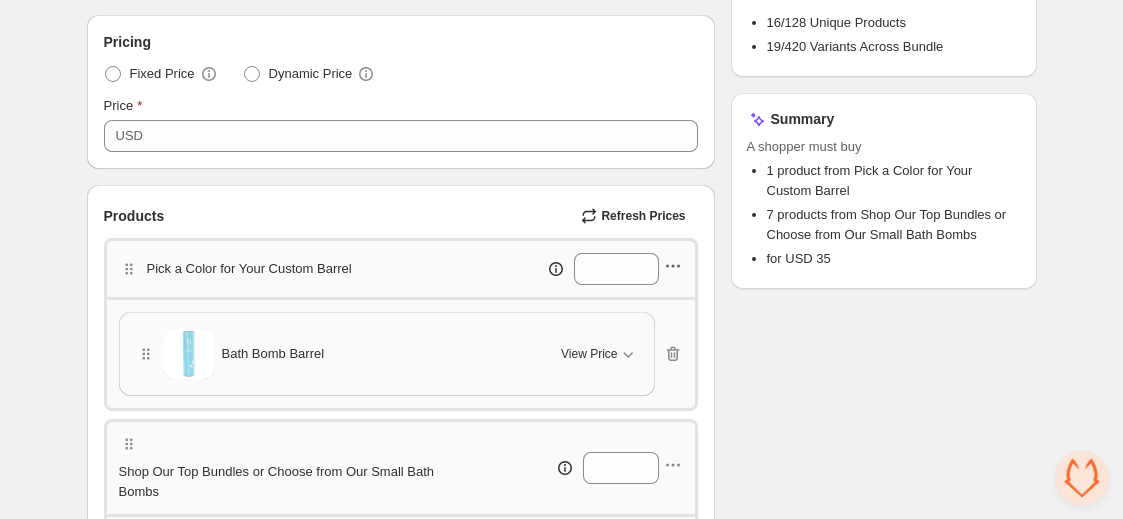 click 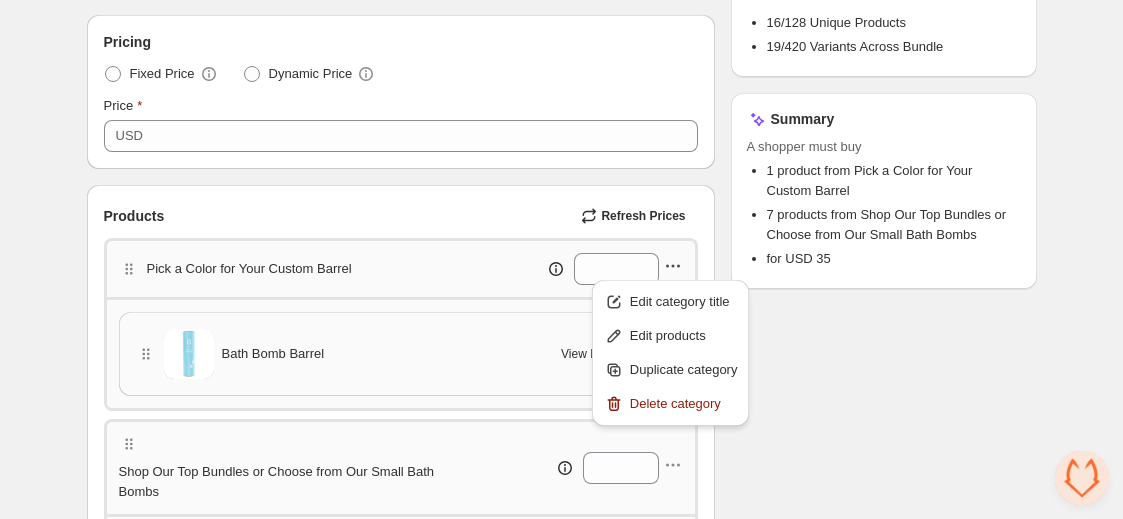 click on "Checklist Status Success Active To change the bundle's status, please do so on Bundle's Shopify product page after saving the bundle Bundle Limits 16/128 Unique Products 19/420 Variants Across Bundle Summary A shopper must buy 1 product from Pick a Color for Your Custom Barrel 7 products from Shop Our Top Bundles or Choose from Our Small Bath Bombs for USD 35" at bounding box center (884, 1038) 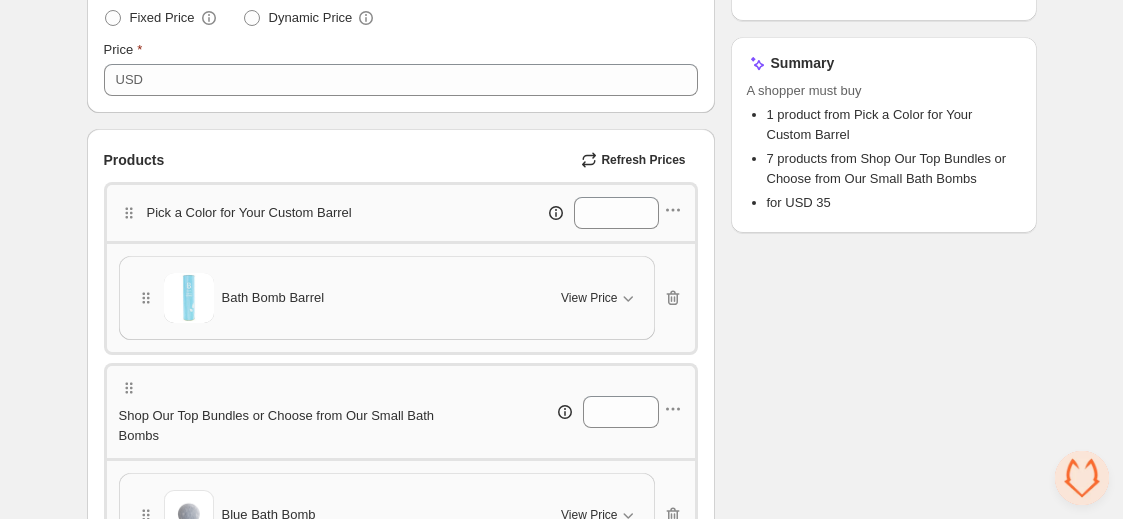 scroll, scrollTop: 390, scrollLeft: 0, axis: vertical 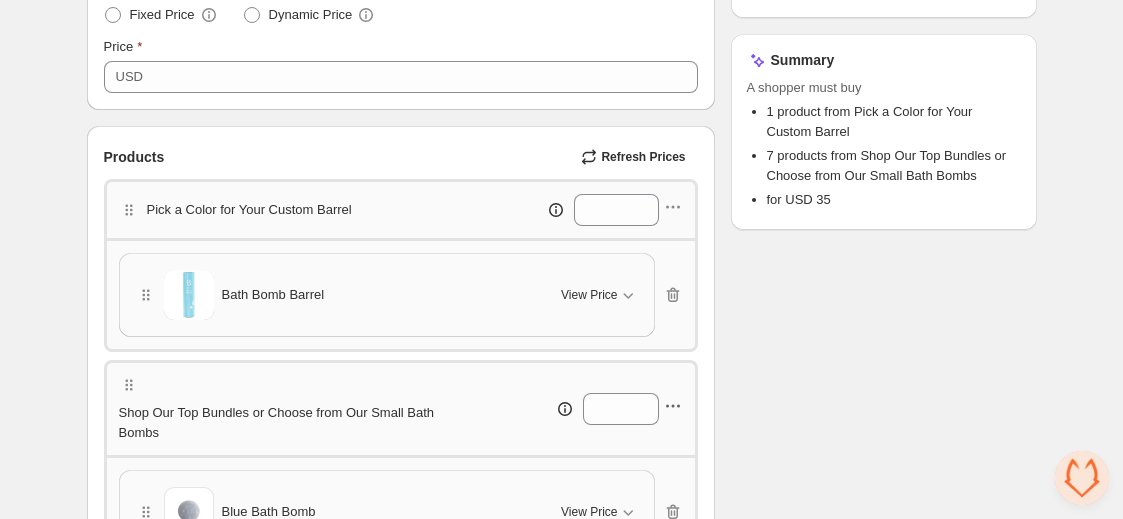 click 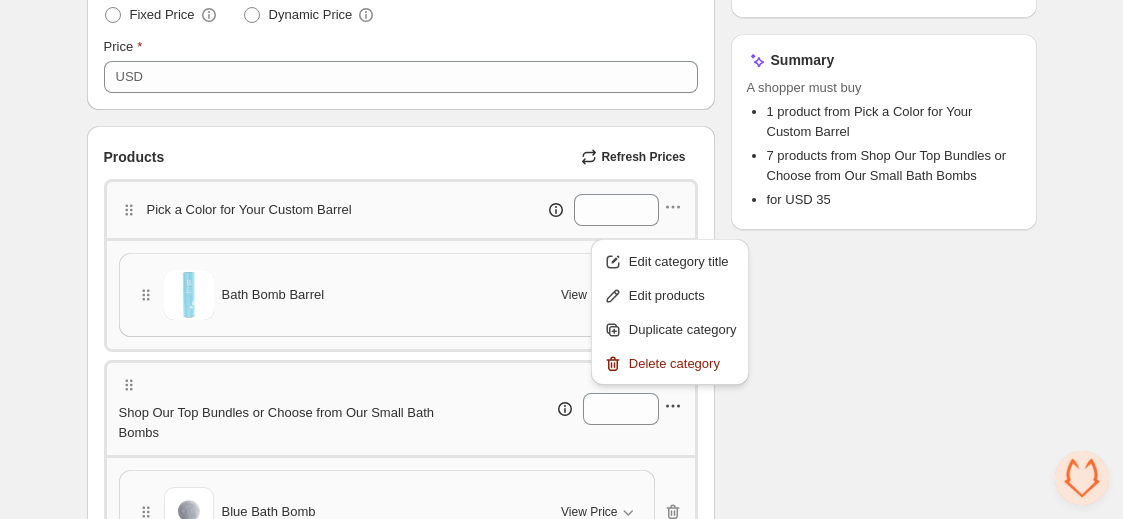 click on "Checklist Status Success Active To change the bundle's status, please do so on Bundle's Shopify product page after saving the bundle Bundle Limits 16/128 Unique Products 19/420 Variants Across Bundle Summary A shopper must buy 1 product from Pick a Color for Your Custom Barrel 7 products from Shop Our Top Bundles or Choose from Our Small Bath Bombs for USD 35" at bounding box center (884, 979) 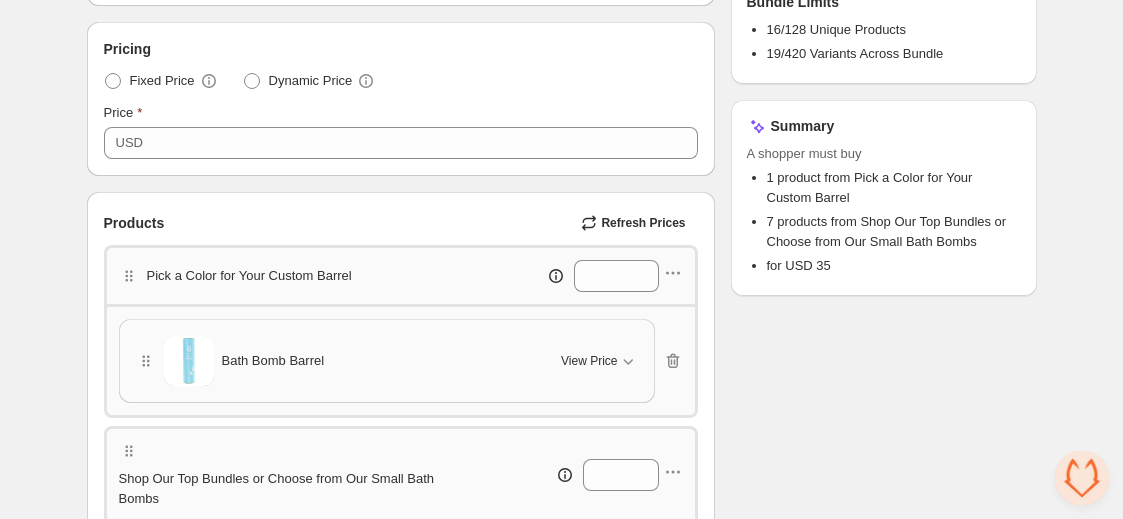 scroll, scrollTop: 296, scrollLeft: 0, axis: vertical 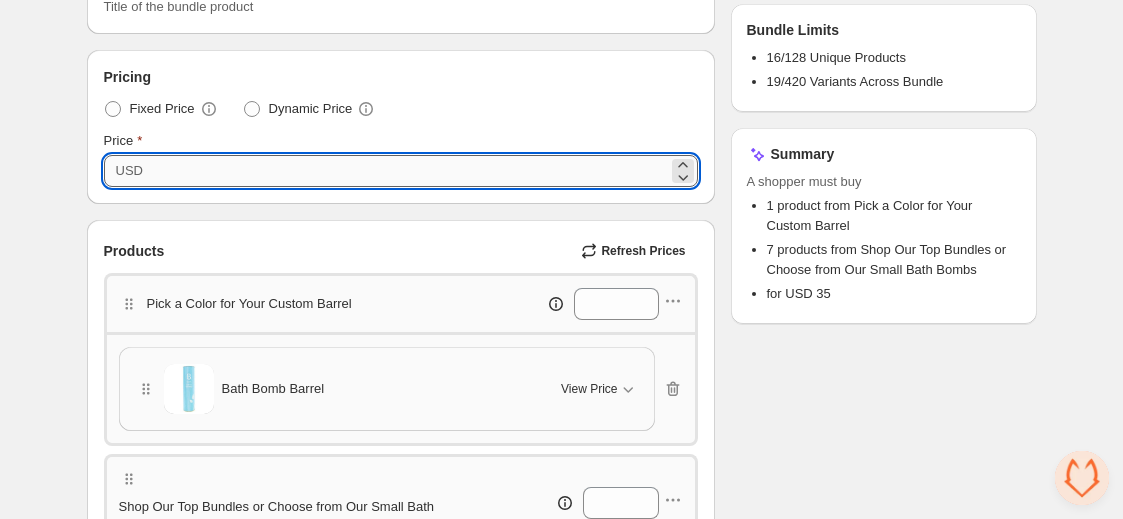 click on "**" at bounding box center (408, 171) 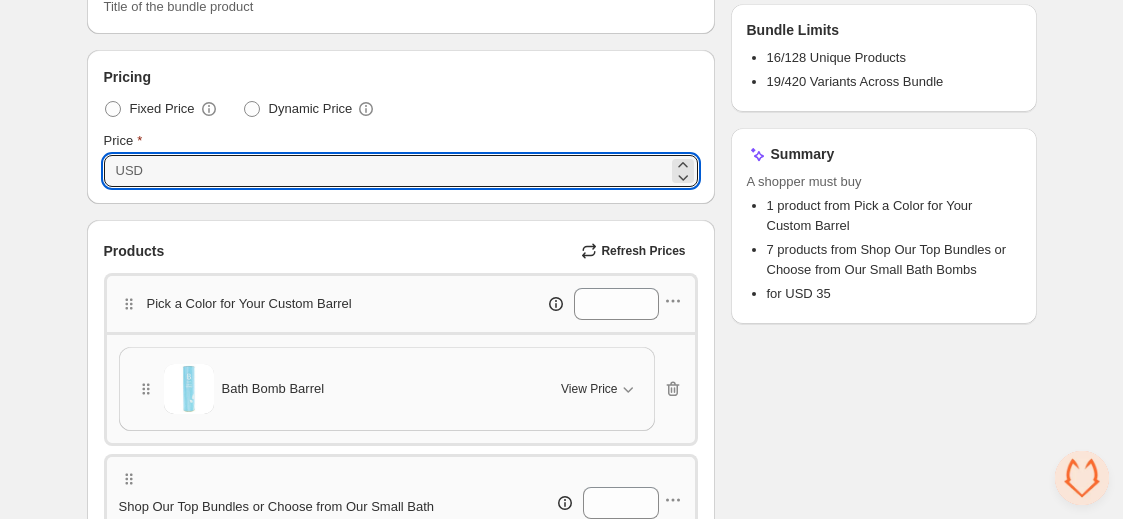 type on "*****" 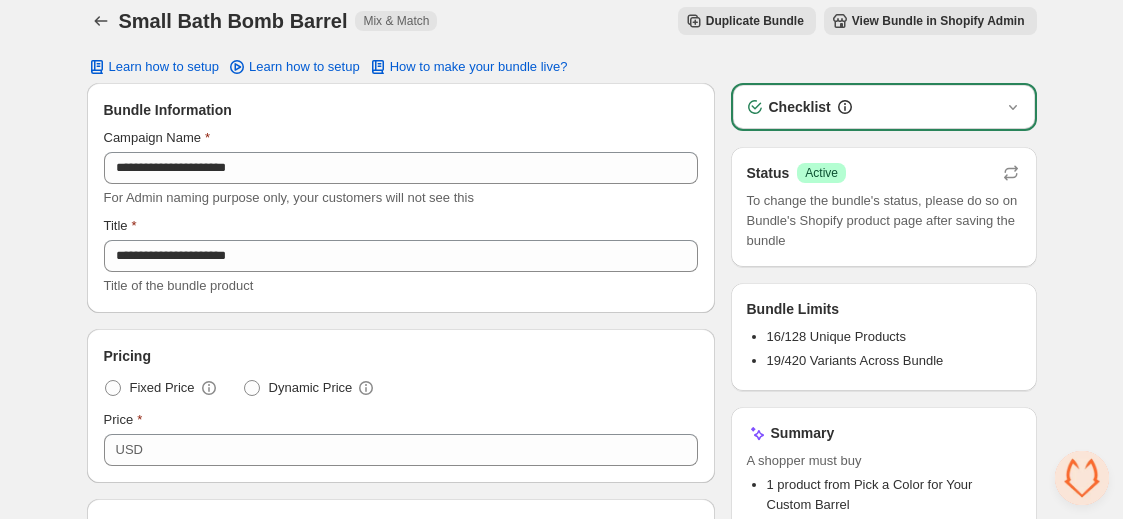 scroll, scrollTop: 0, scrollLeft: 0, axis: both 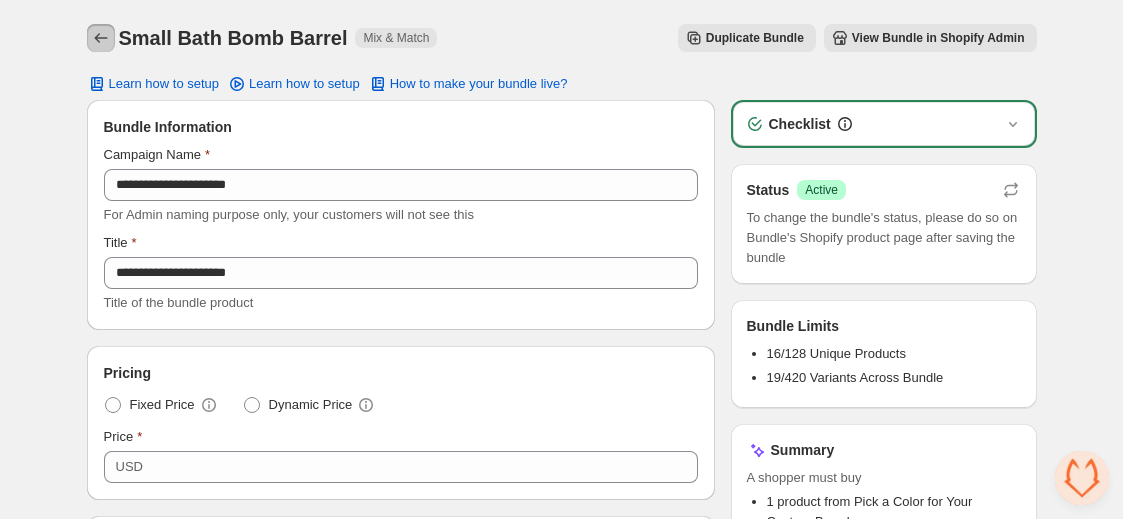 click 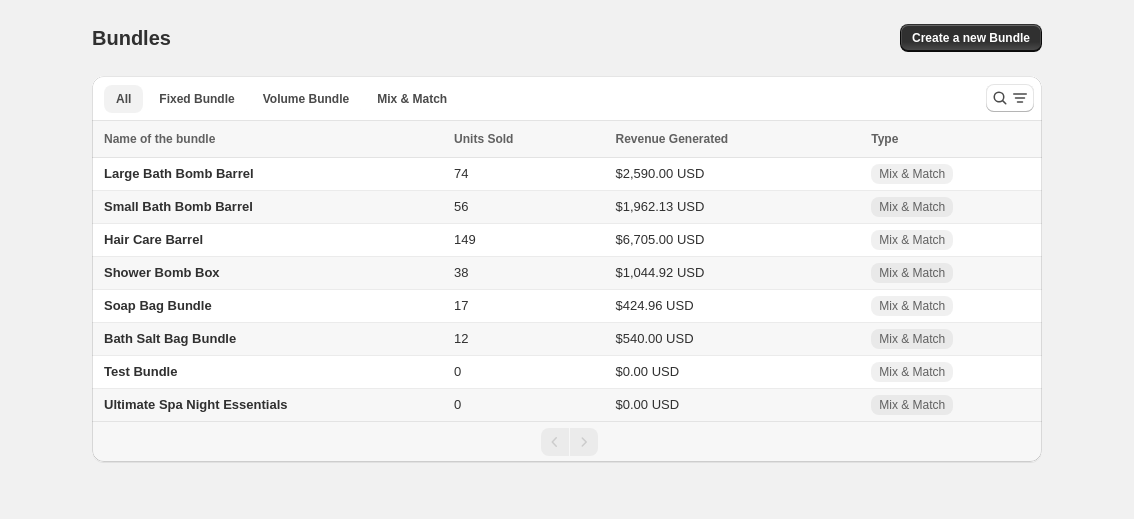 scroll, scrollTop: 0, scrollLeft: 0, axis: both 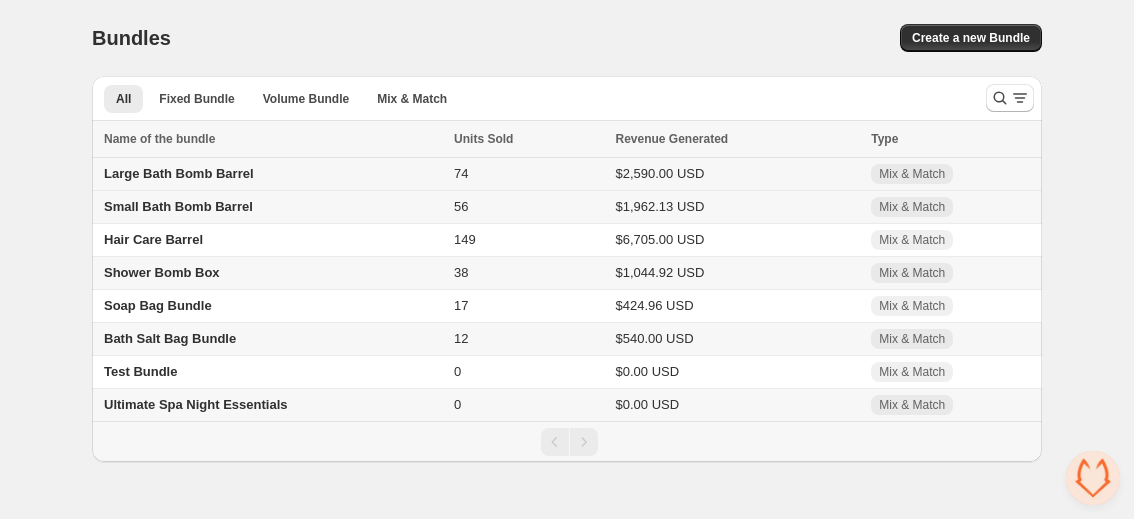 click on "Large Bath Bomb Barrel" at bounding box center [179, 173] 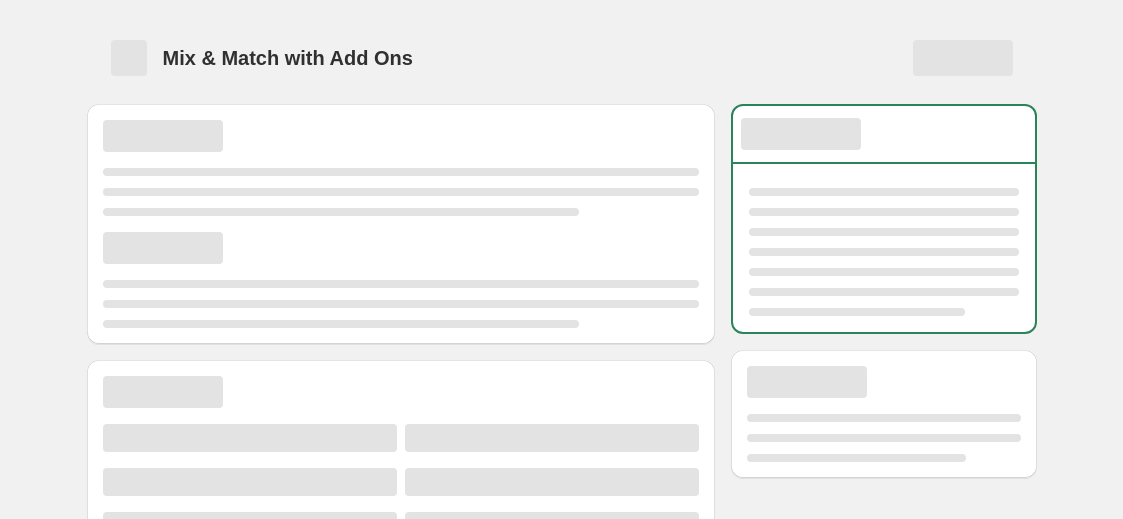 scroll, scrollTop: 0, scrollLeft: 0, axis: both 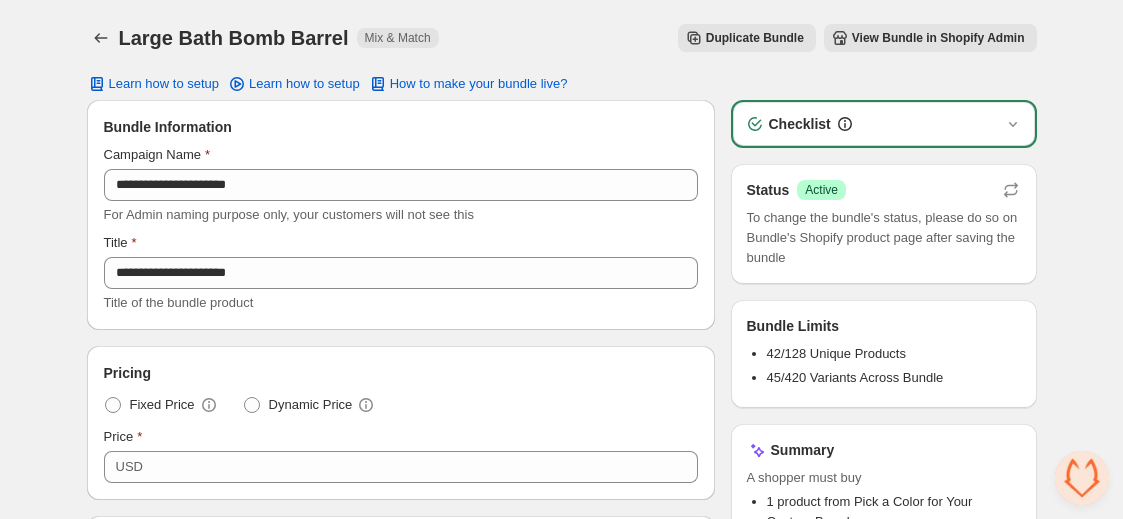 click on "View Bundle in Shopify Admin" at bounding box center [938, 38] 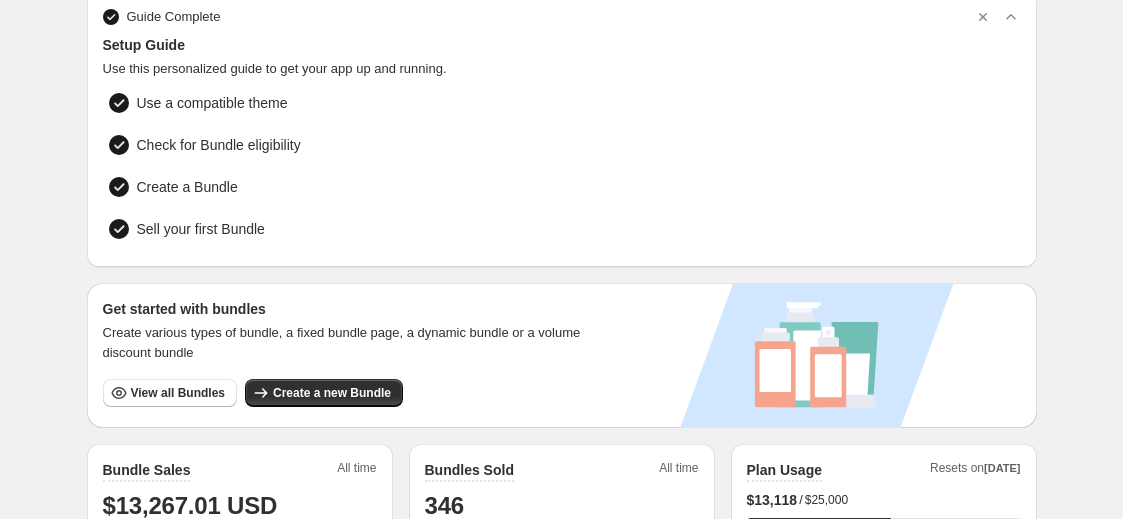 scroll, scrollTop: 193, scrollLeft: 0, axis: vertical 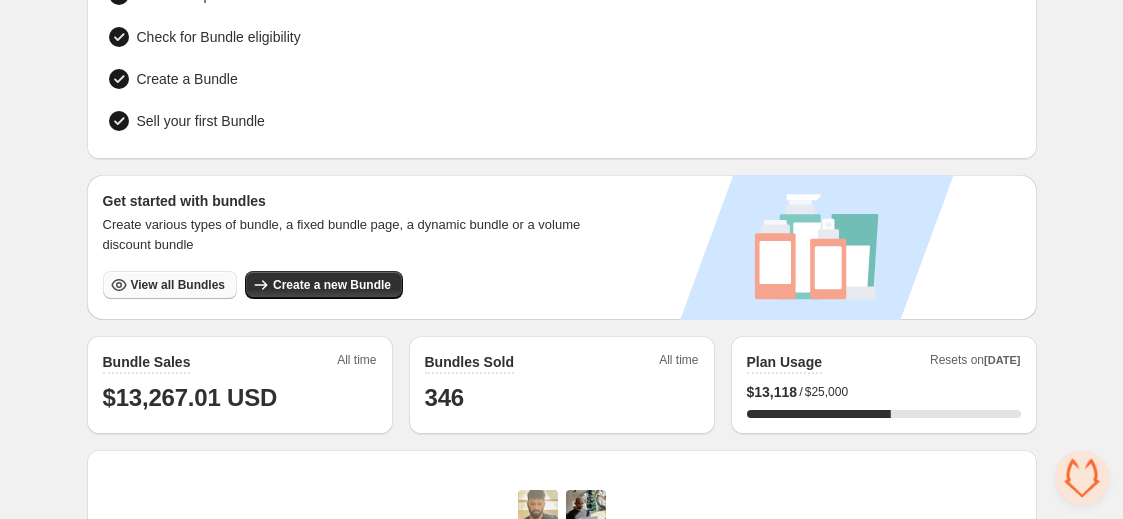 click on "View all Bundles" at bounding box center [178, 285] 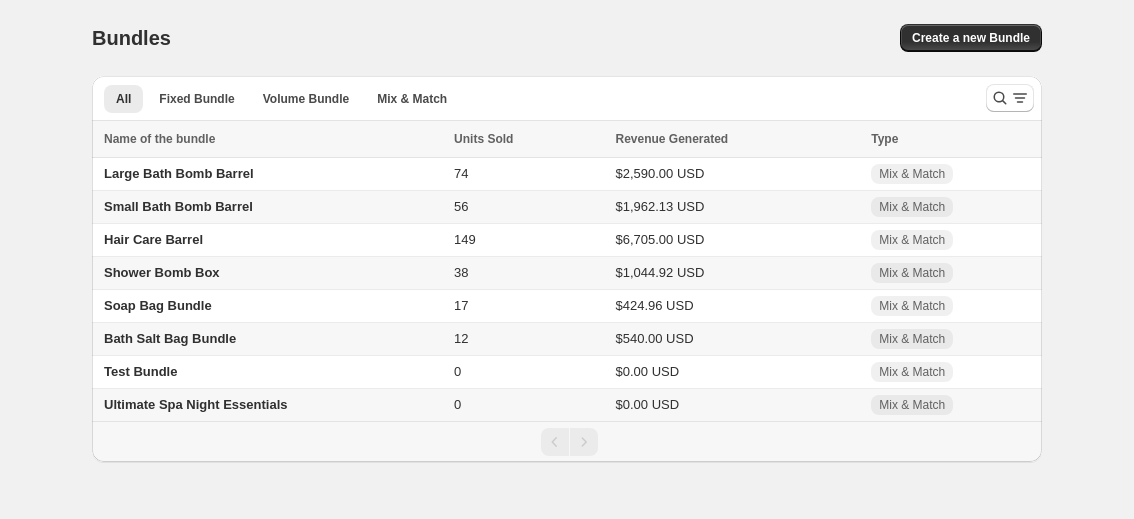 scroll, scrollTop: 0, scrollLeft: 0, axis: both 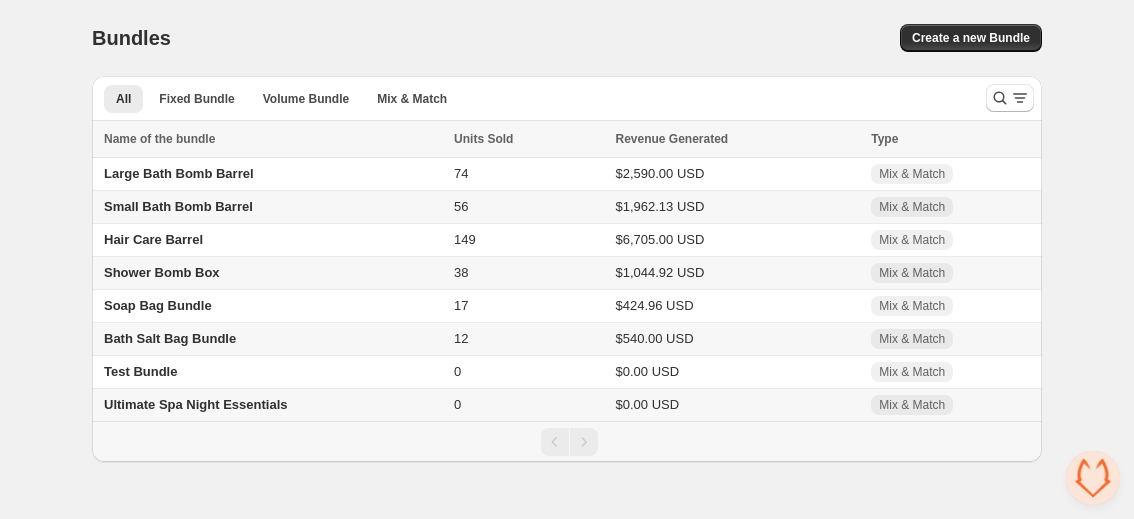 click on "Small Bath Bomb Barrel" at bounding box center (178, 206) 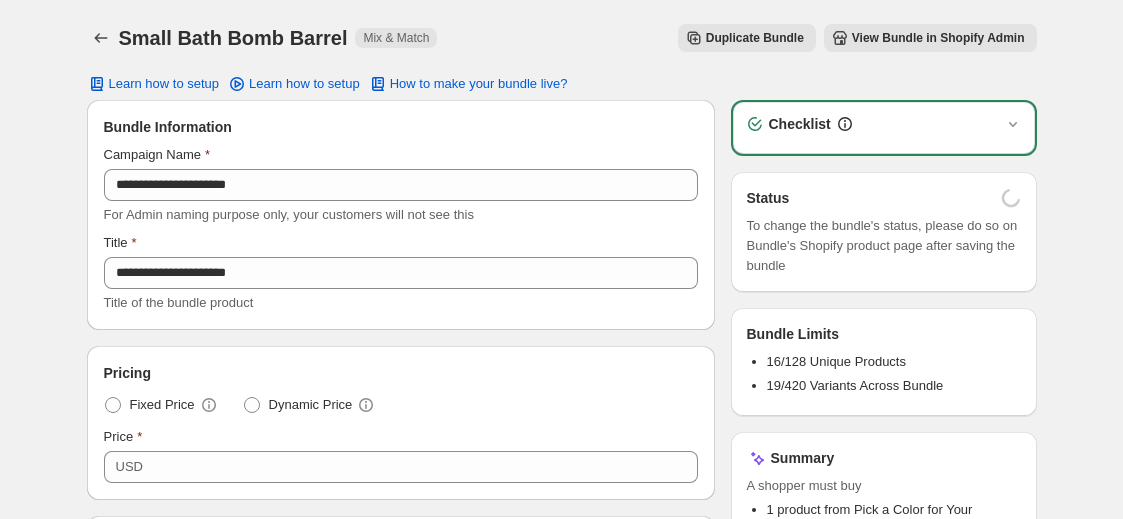 scroll, scrollTop: 0, scrollLeft: 0, axis: both 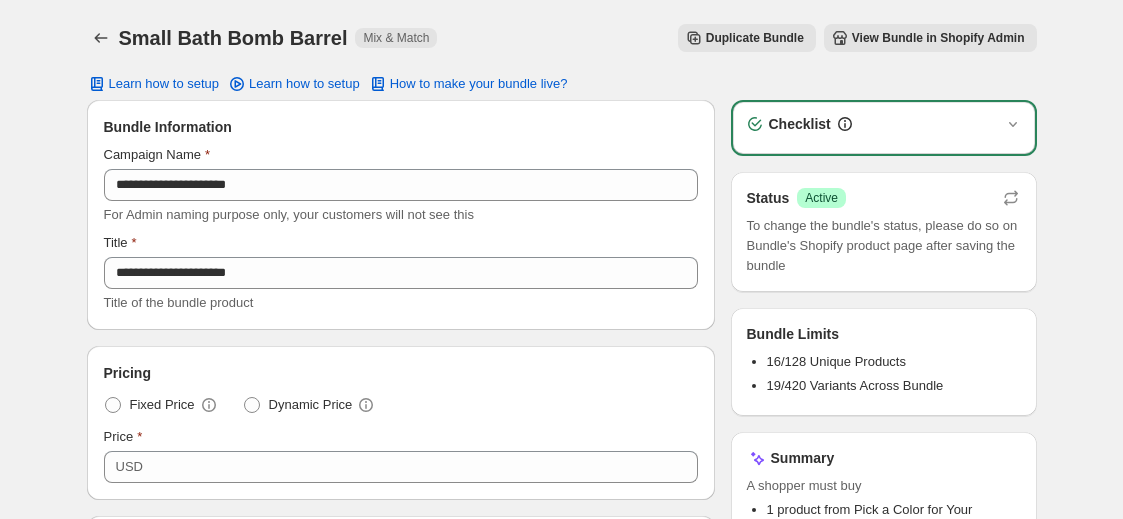 click on "View Bundle in Shopify Admin" at bounding box center [938, 38] 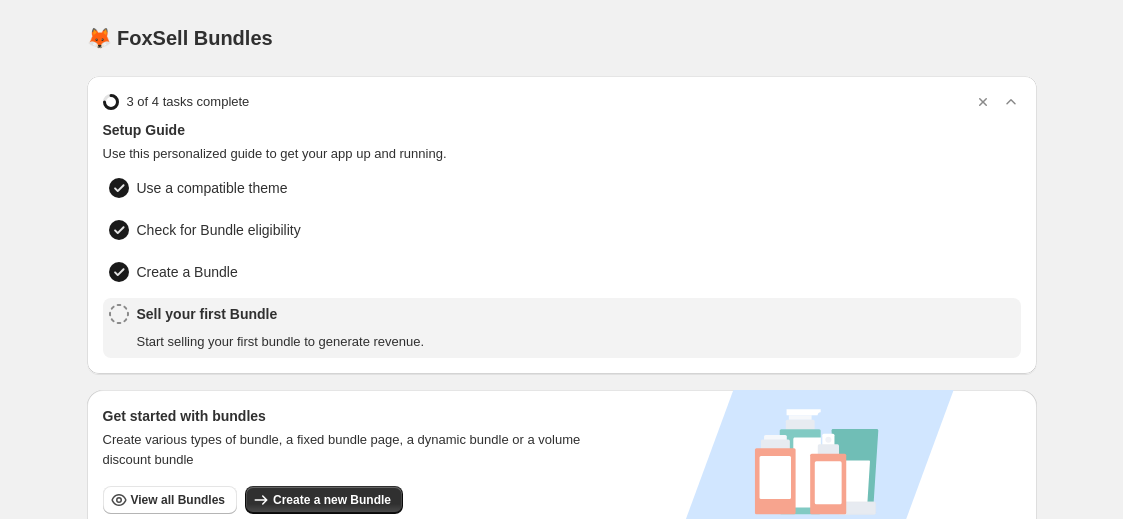 scroll, scrollTop: 0, scrollLeft: 0, axis: both 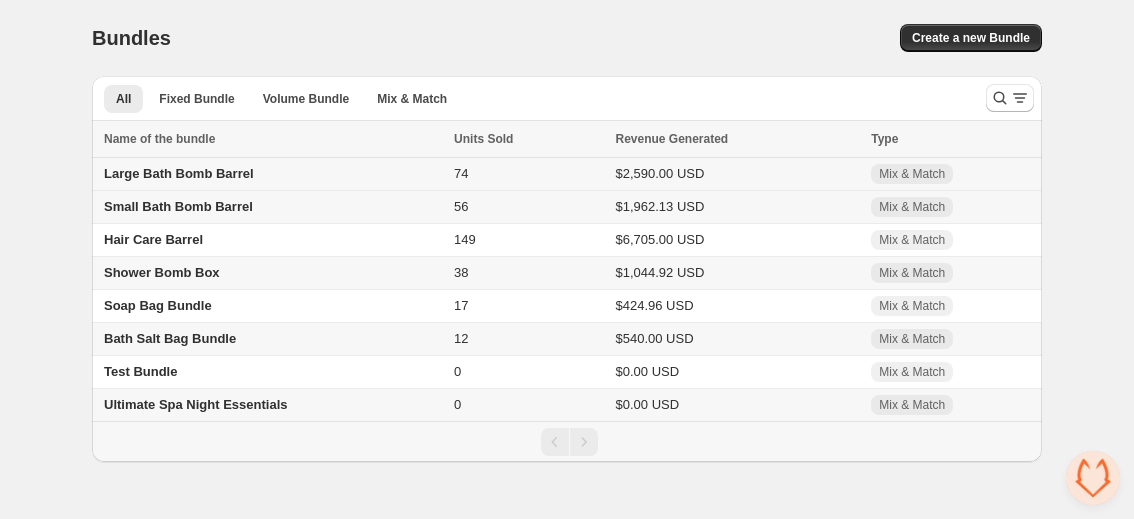 click on "Large Bath Bomb Barrel" at bounding box center [179, 173] 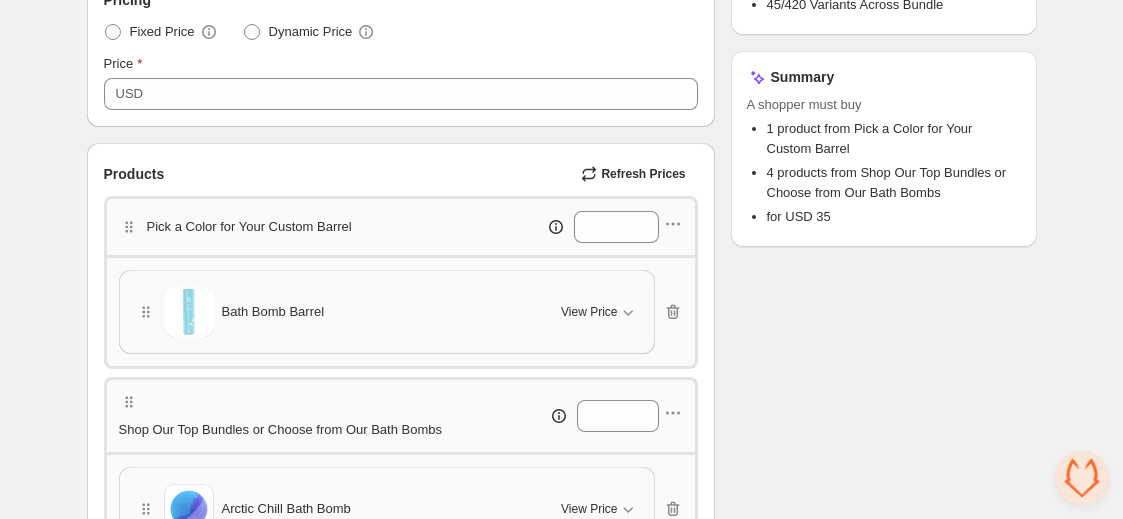 scroll, scrollTop: 377, scrollLeft: 0, axis: vertical 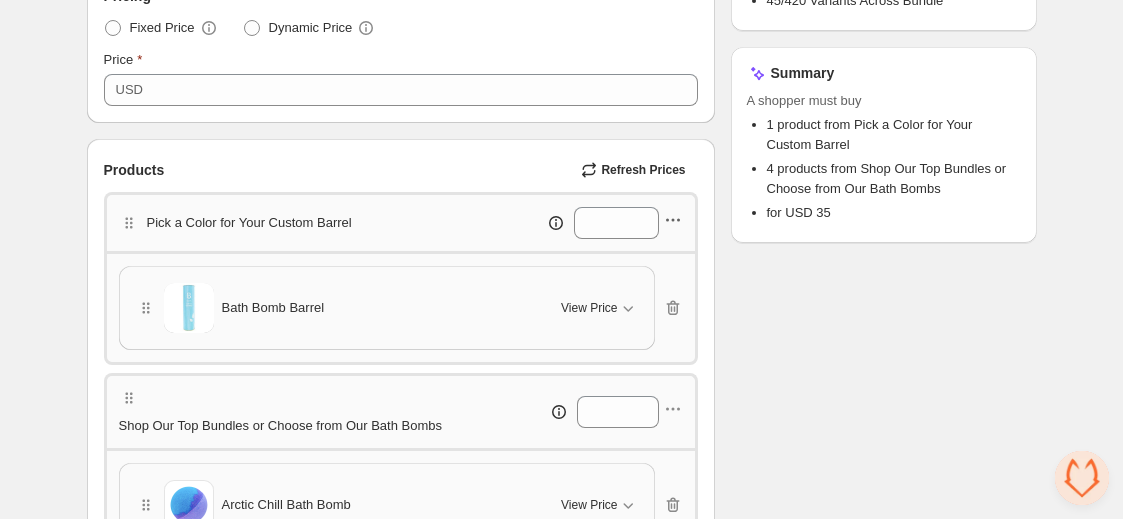 click 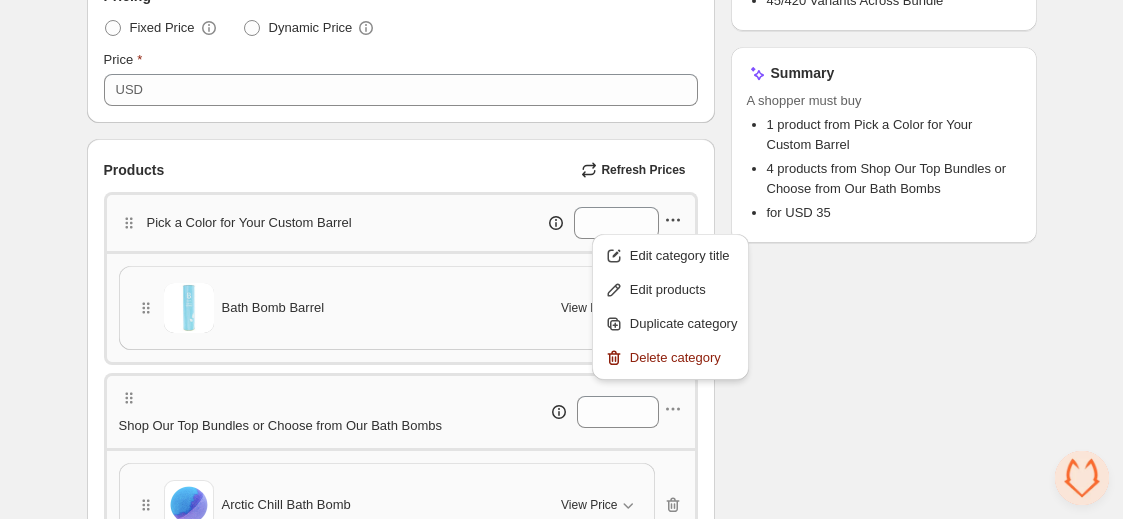 click on "Refresh Prices" at bounding box center (643, 170) 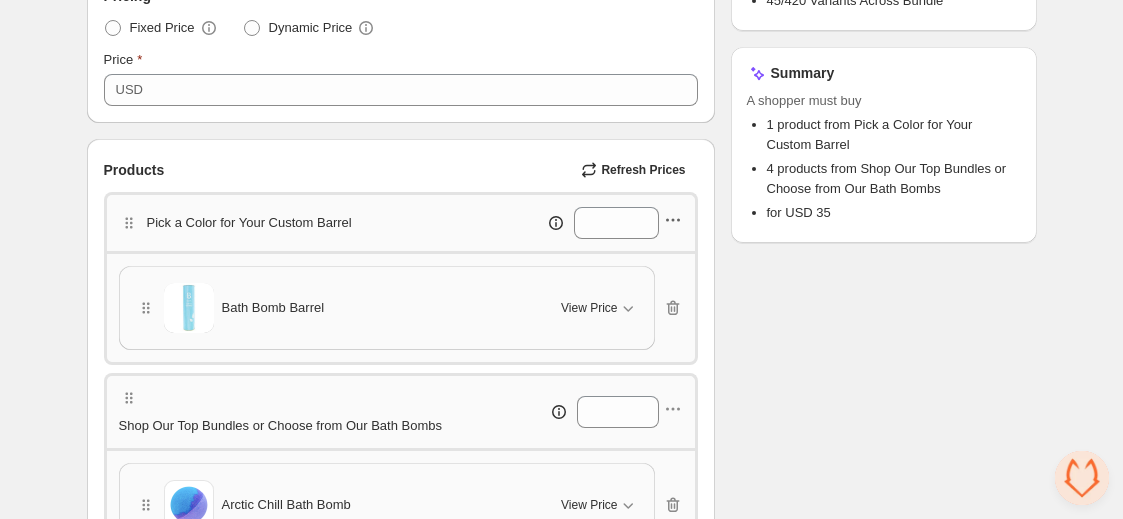 click 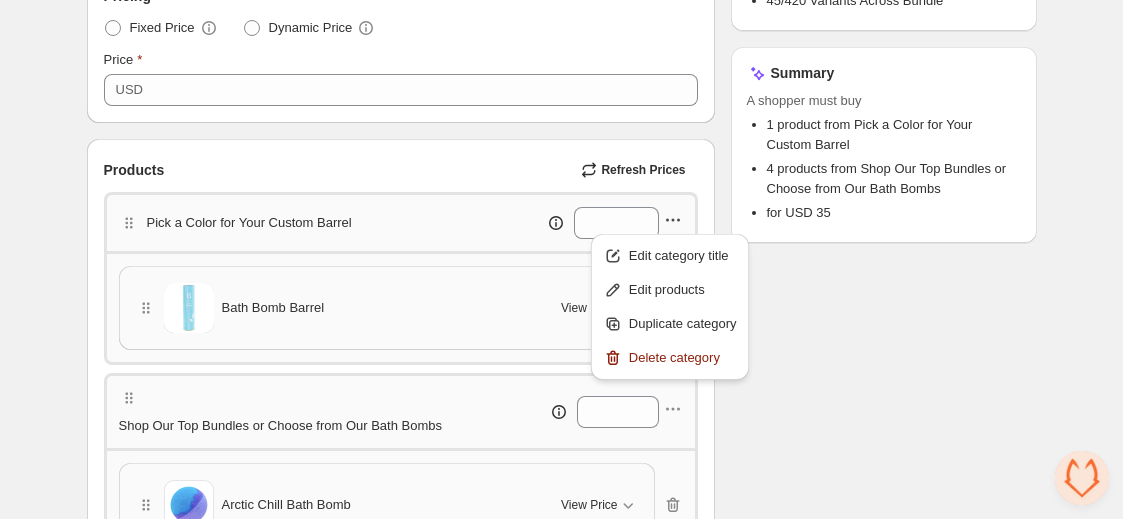 click on "Checklist Status Success Active To change the bundle's status, please do so on Bundle's Shopify product page after saving the bundle Bundle Limits 42/128 Unique Products 45/420 Variants Across Bundle Summary A shopper must buy 1 product from Pick a Color for Your Custom Barrel 4 products from Shop Our Top Bundles or Choose from Our Bath Bombs for USD 35" at bounding box center (884, 2178) 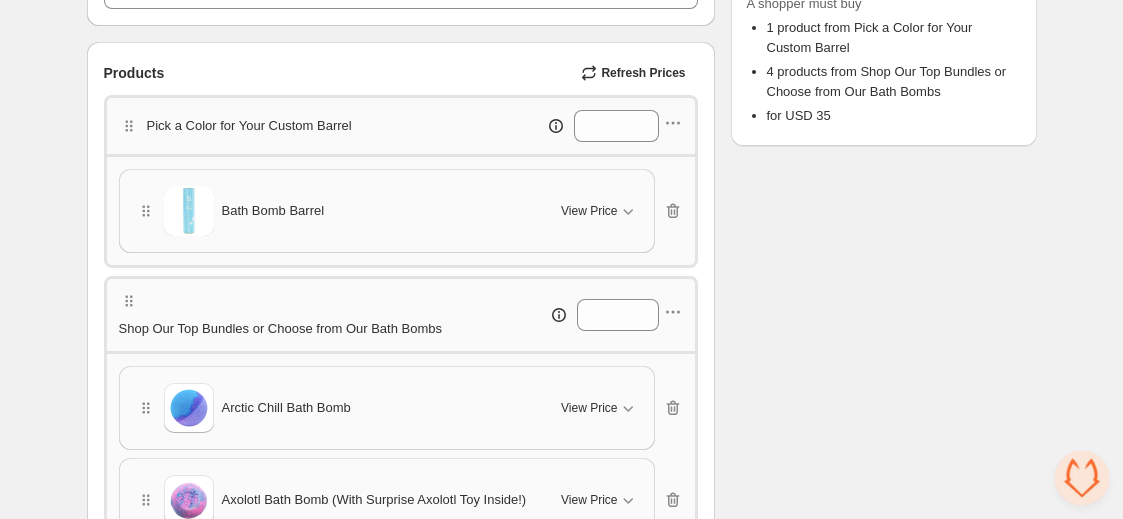 scroll, scrollTop: 480, scrollLeft: 0, axis: vertical 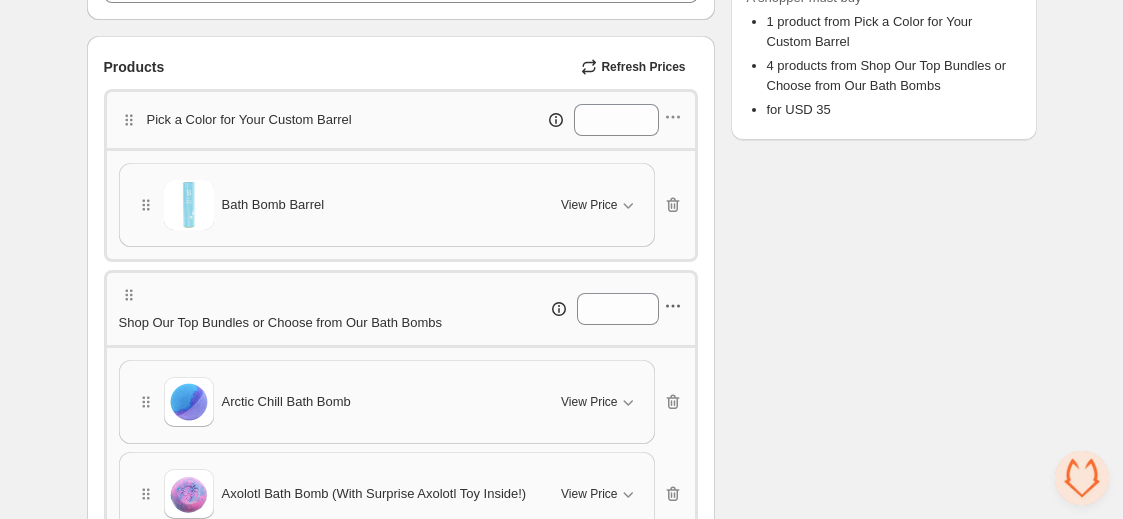 click 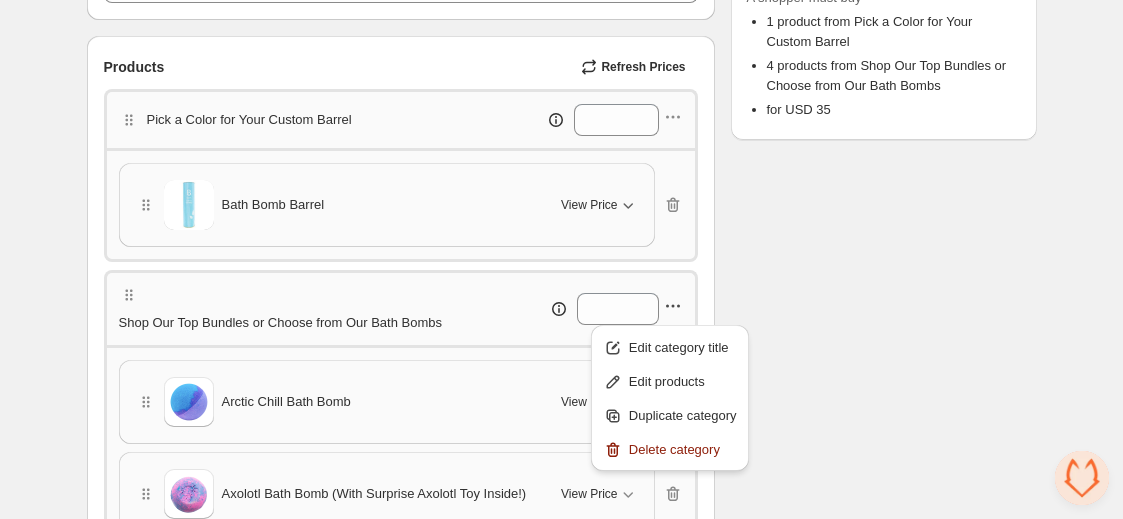 click 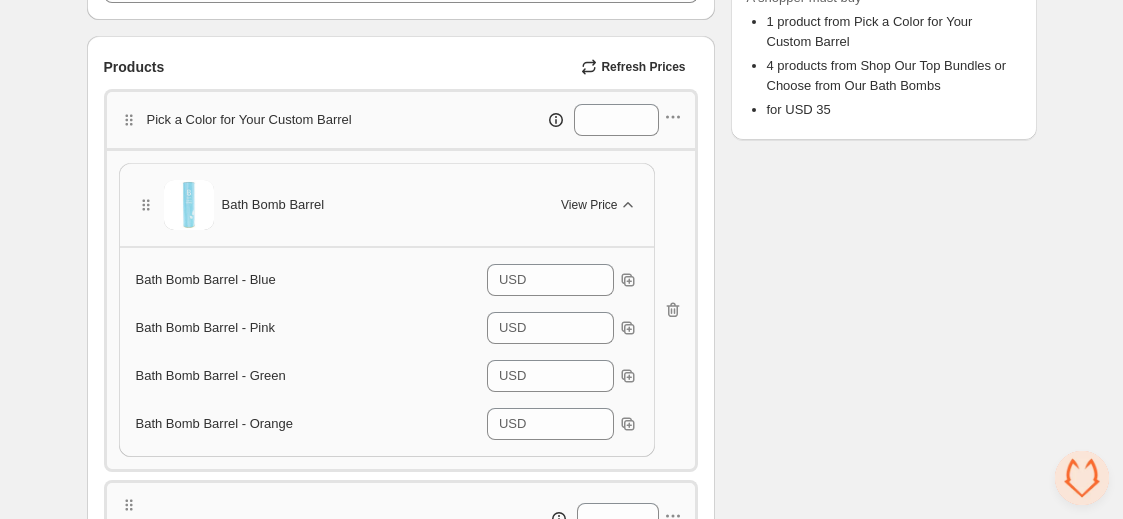 click on "Checklist Status Success Active To change the bundle's status, please do so on Bundle's Shopify product page after saving the bundle Bundle Limits 42/128 Unique Products 45/420 Variants Across Bundle Summary A shopper must buy 1 product from Pick a Color for Your Custom Barrel 4 products from Shop Our Top Bundles or Choose from Our Bath Bombs for USD 35" at bounding box center (884, 2180) 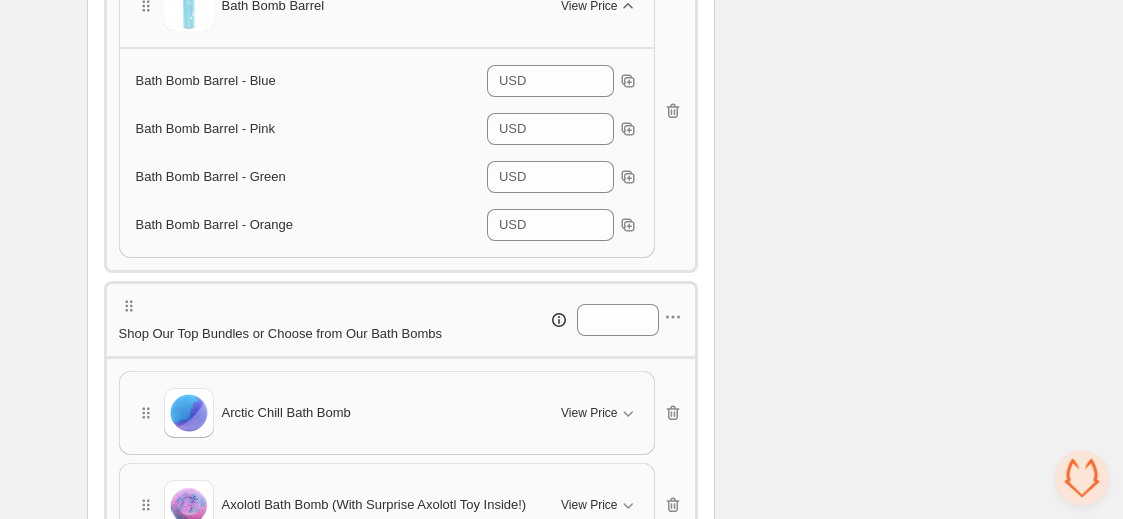 scroll, scrollTop: 757, scrollLeft: 0, axis: vertical 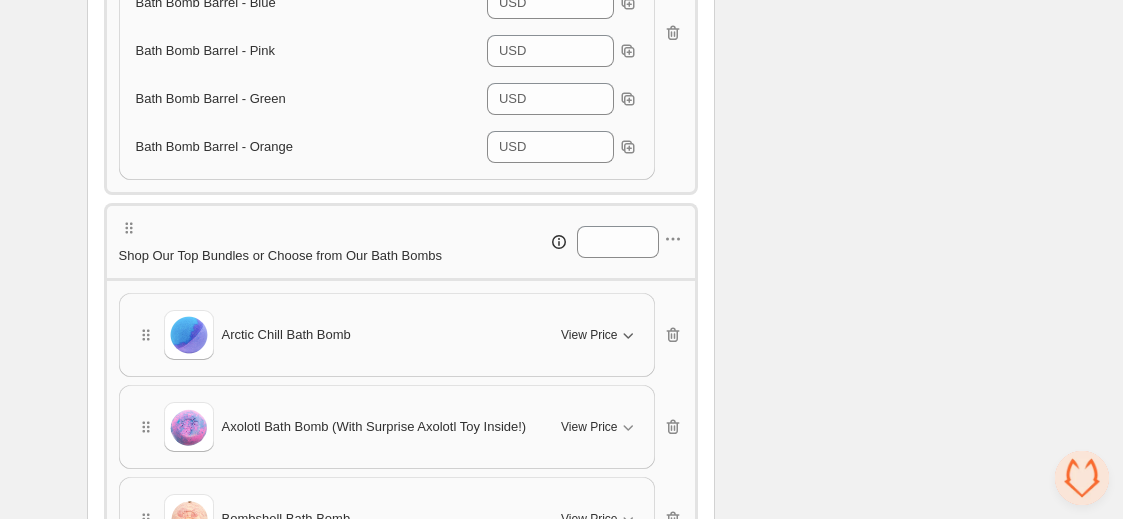 click 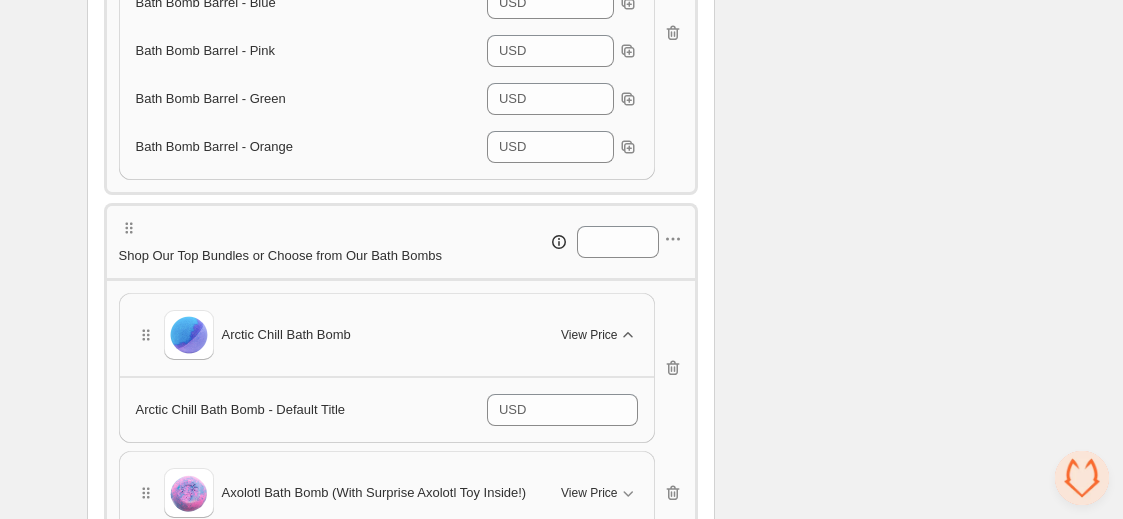 click on "Checklist Status Success Active To change the bundle's status, please do so on Bundle's Shopify product page after saving the bundle Bundle Limits 42/128 Unique Products 45/420 Variants Across Bundle Summary A shopper must buy 1 product from Pick a Color for Your Custom Barrel 4 products from Shop Our Top Bundles or Choose from Our Bath Bombs for USD 35" at bounding box center [884, 1936] 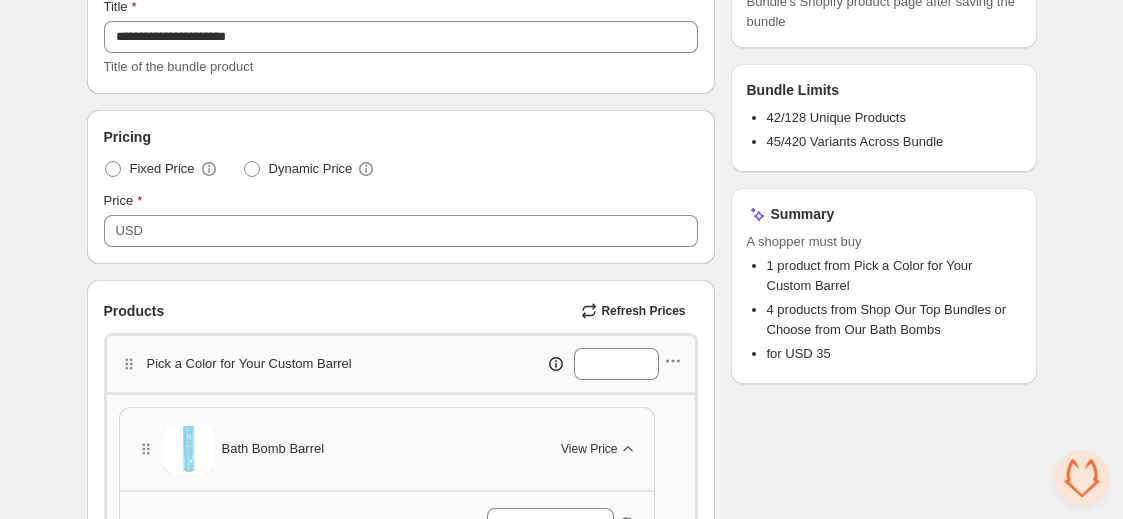 scroll, scrollTop: 0, scrollLeft: 0, axis: both 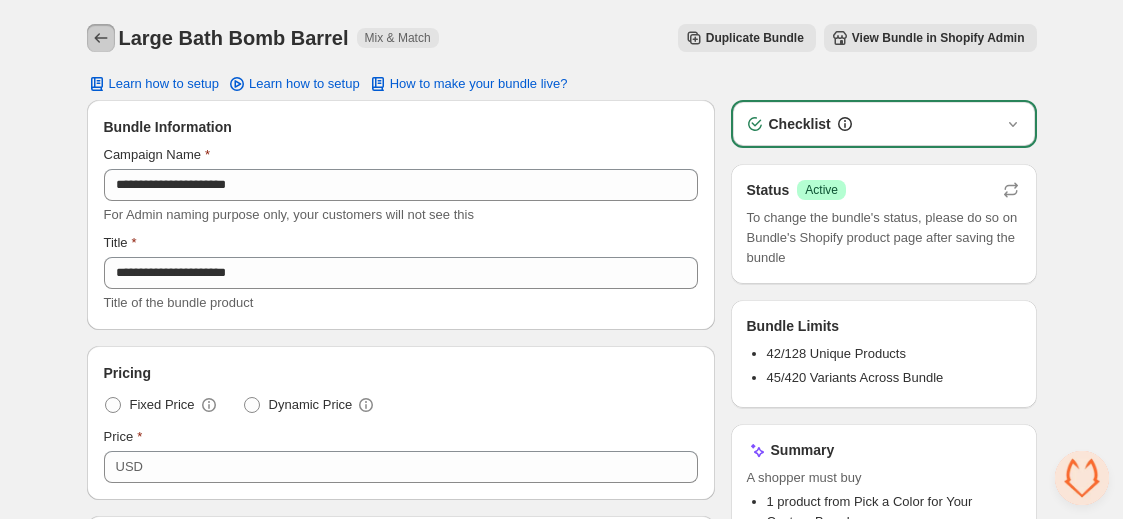 click 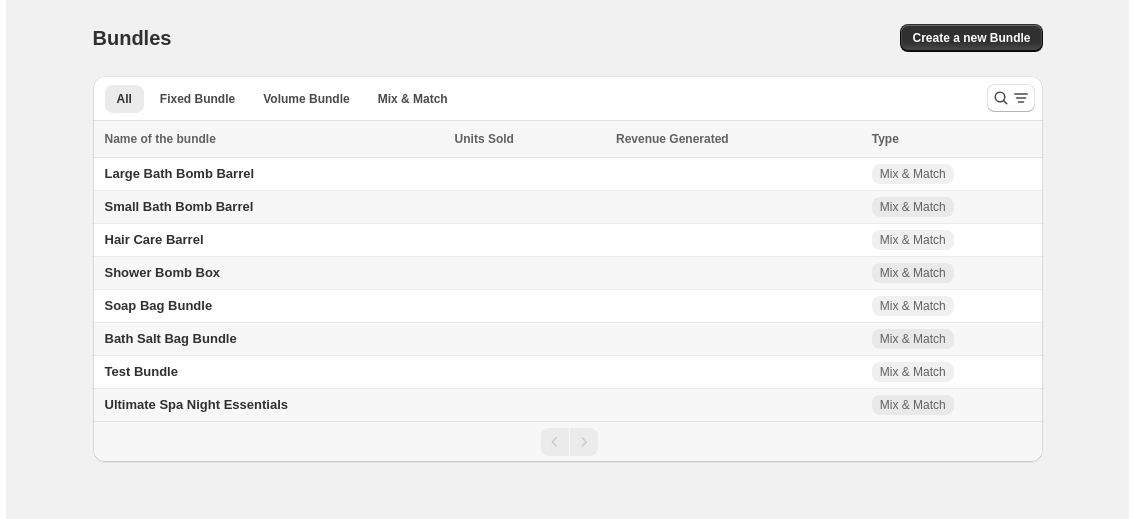scroll, scrollTop: 0, scrollLeft: 0, axis: both 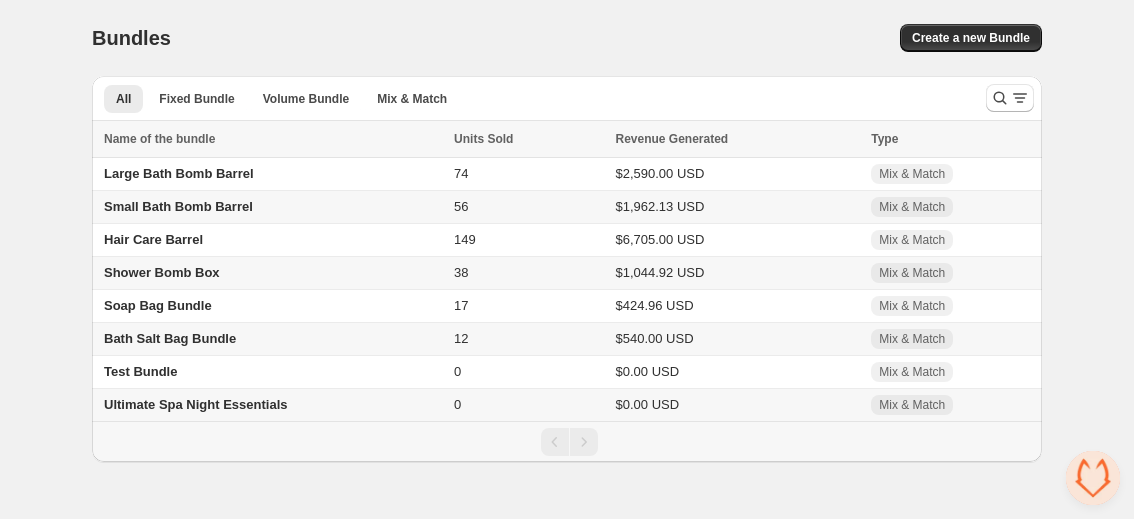click on "Small Bath Bomb Barrel" at bounding box center (178, 206) 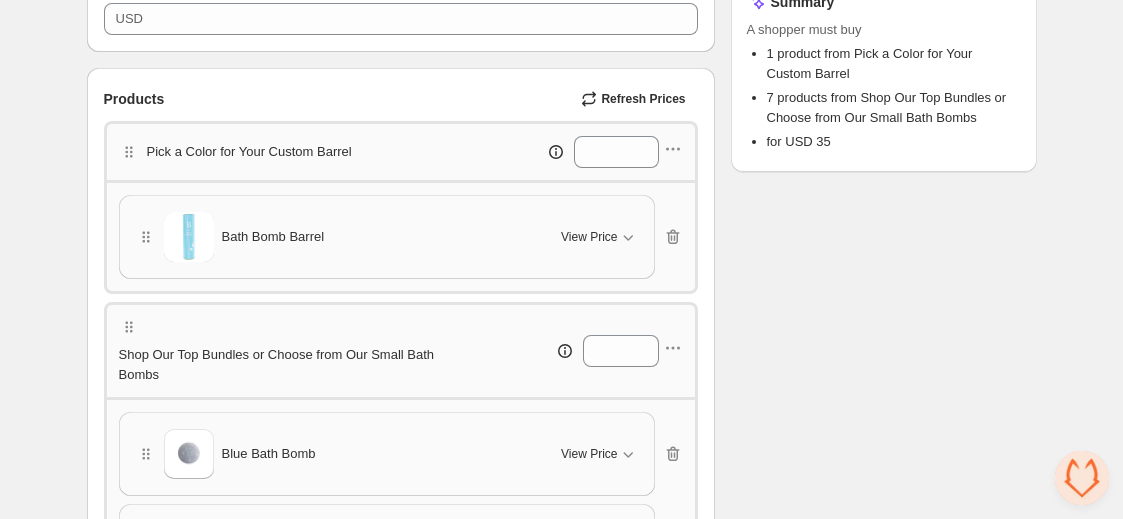 scroll, scrollTop: 445, scrollLeft: 0, axis: vertical 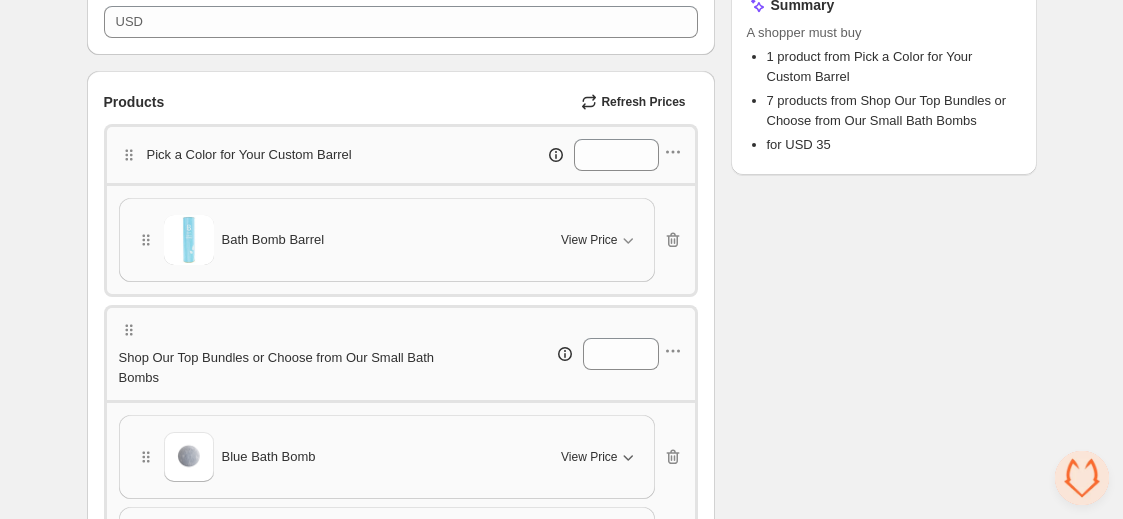 click 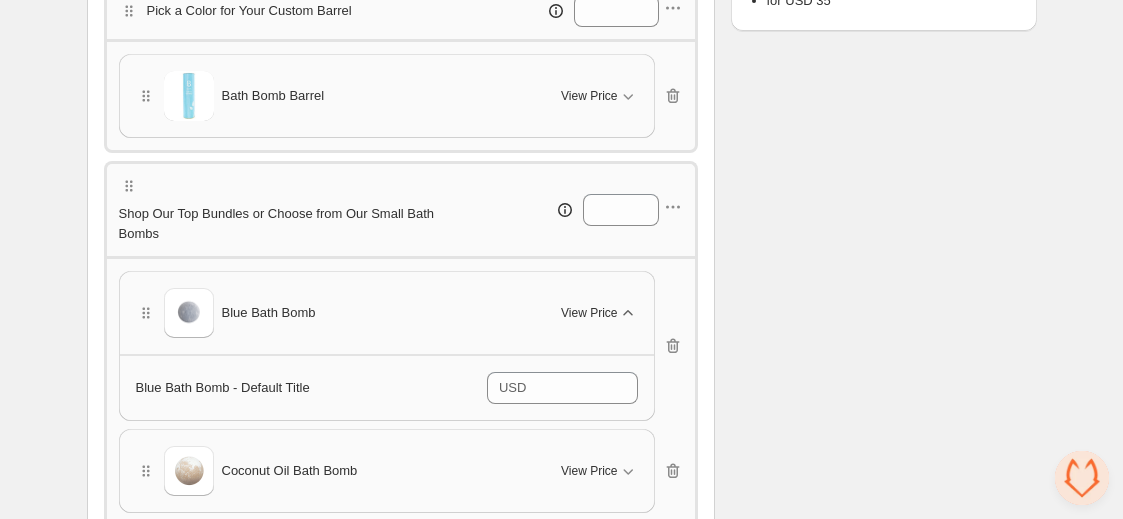 scroll, scrollTop: 590, scrollLeft: 0, axis: vertical 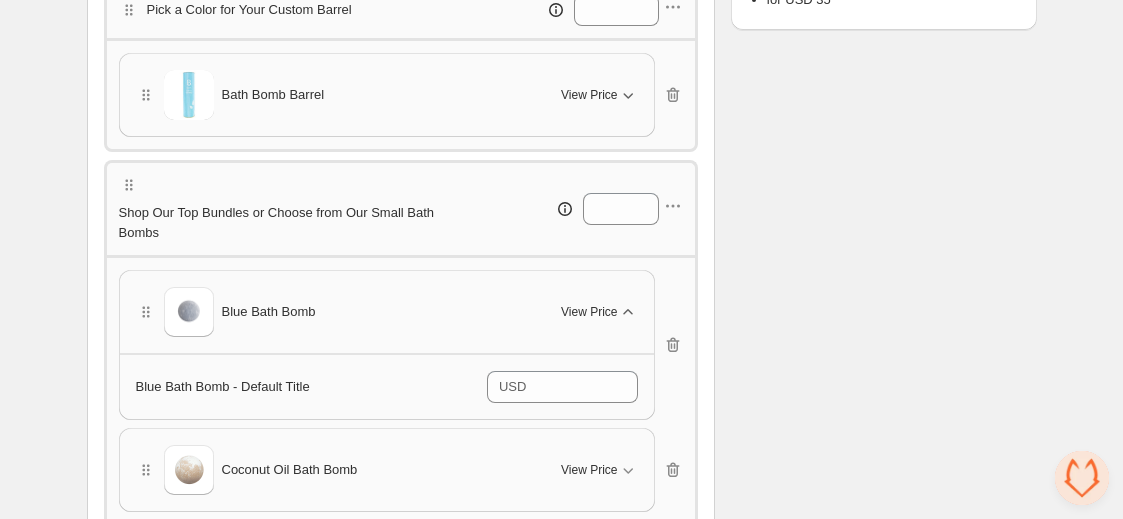 click 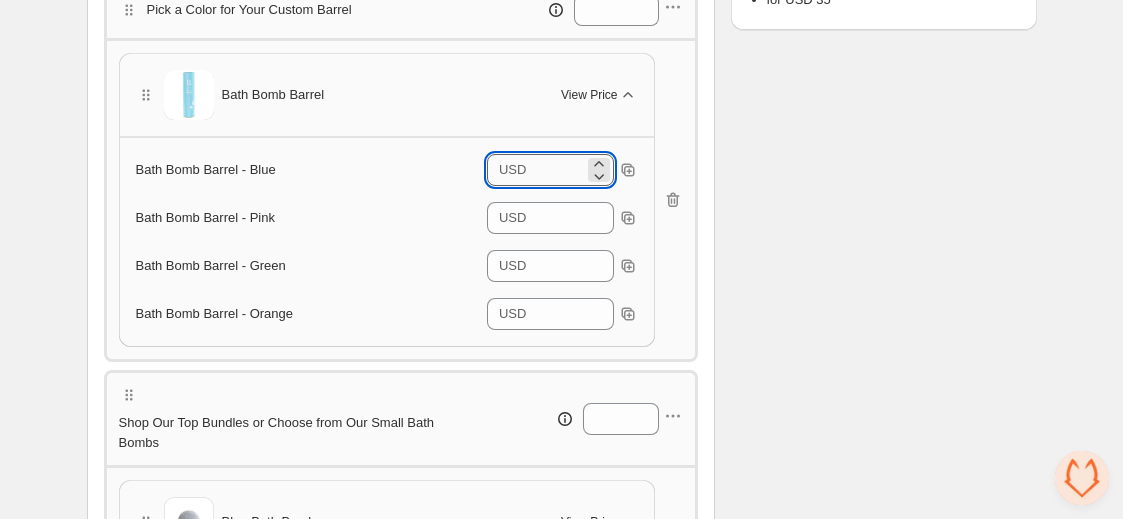 click on "*" at bounding box center [557, 170] 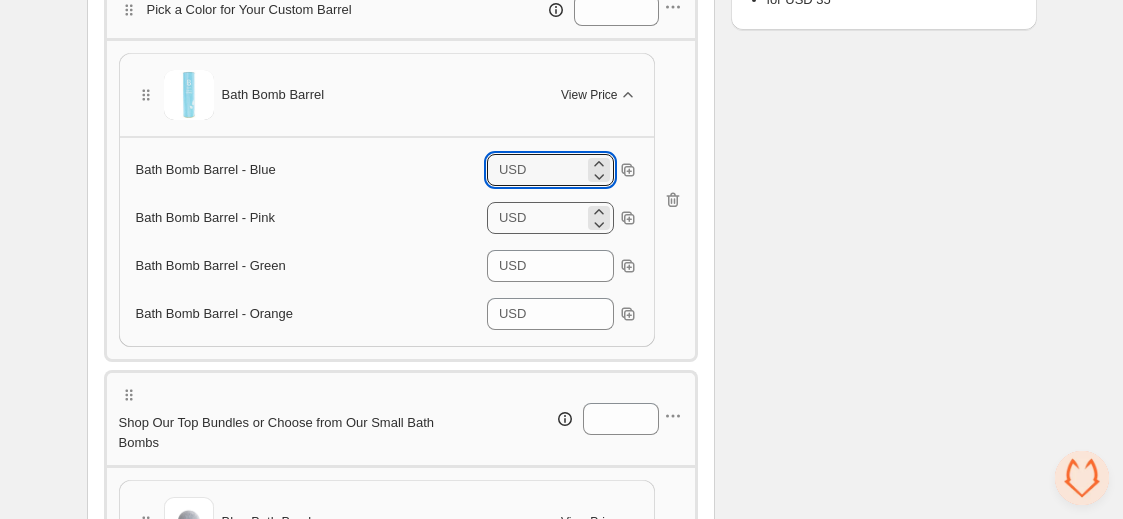 type on "*" 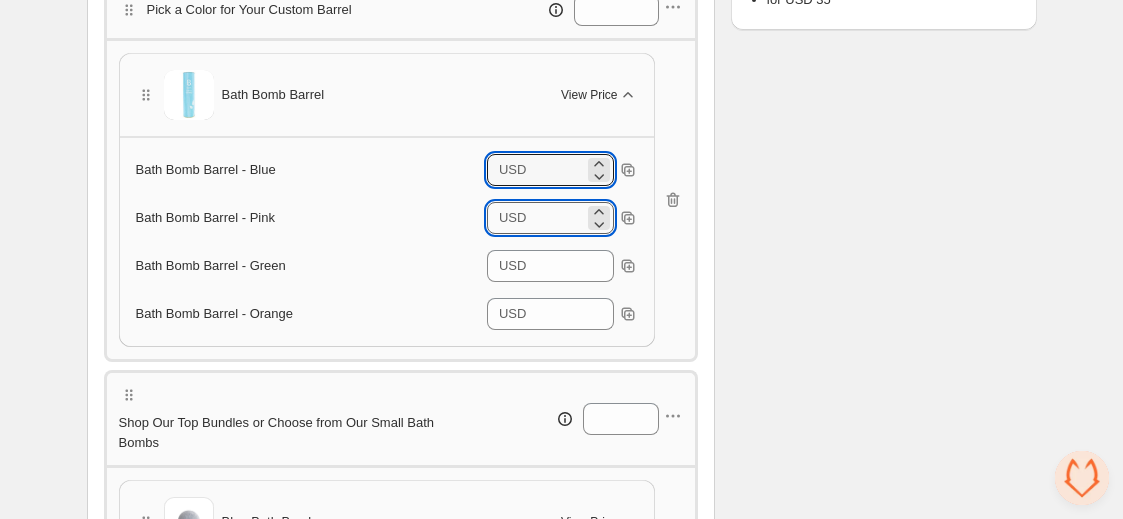 click on "*" at bounding box center [557, 218] 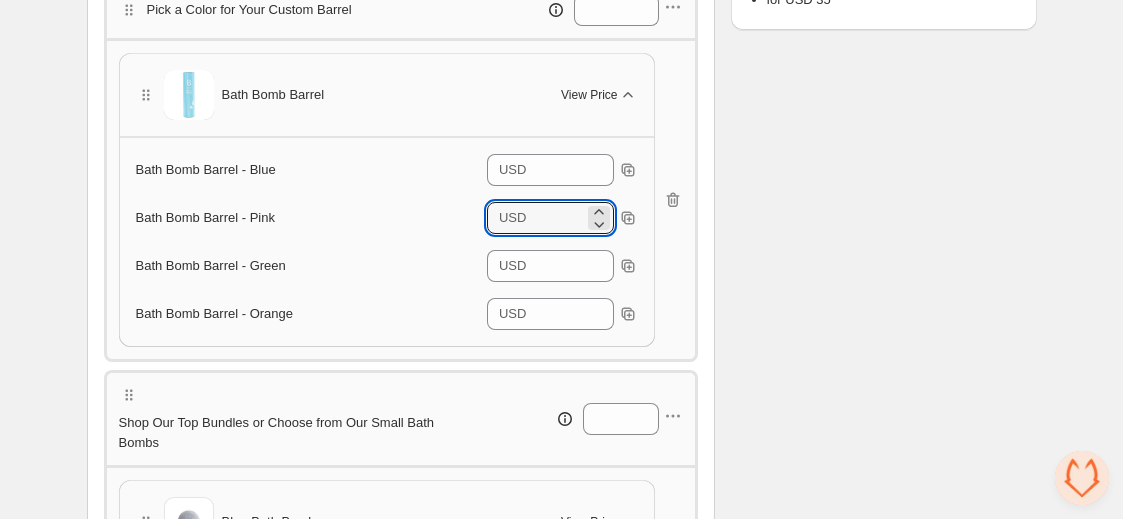 type on "*" 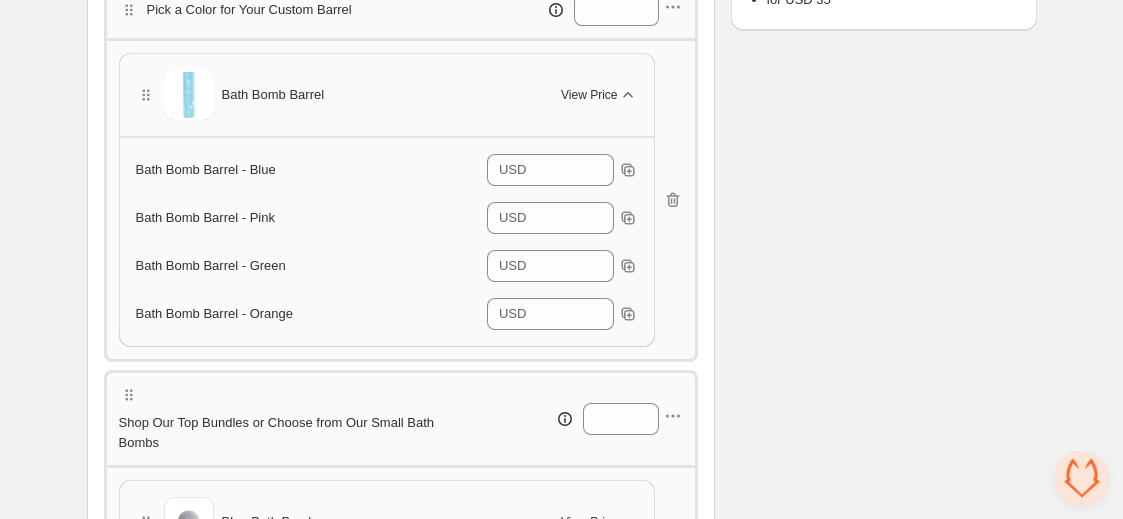 click on "Bath Bomb Barrel - Blue USD * Bath Bomb Barrel - Pink USD * Bath Bomb Barrel - Green USD * Bath Bomb Barrel - Orange USD *" at bounding box center [387, 242] 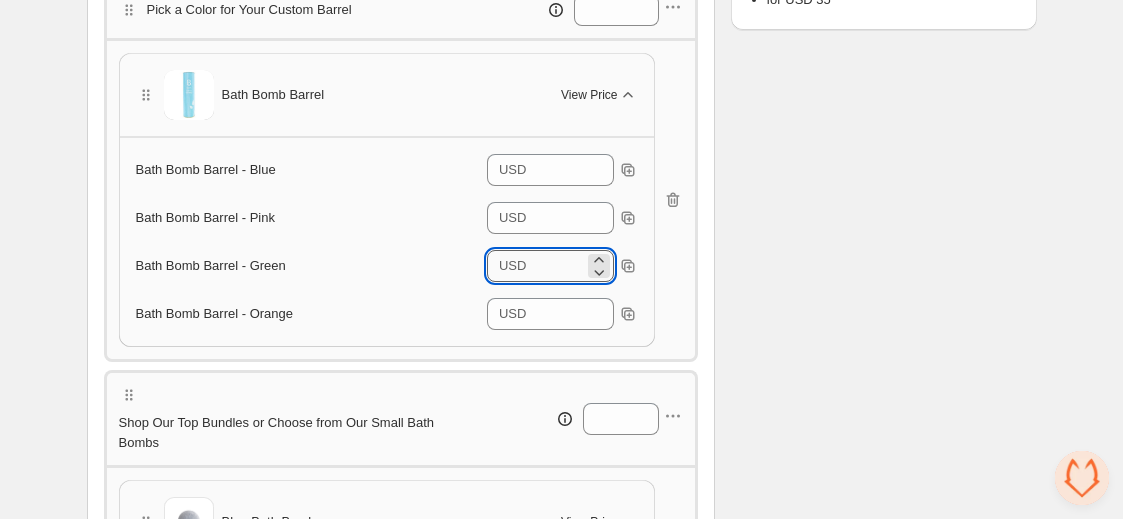 click on "*" at bounding box center (557, 266) 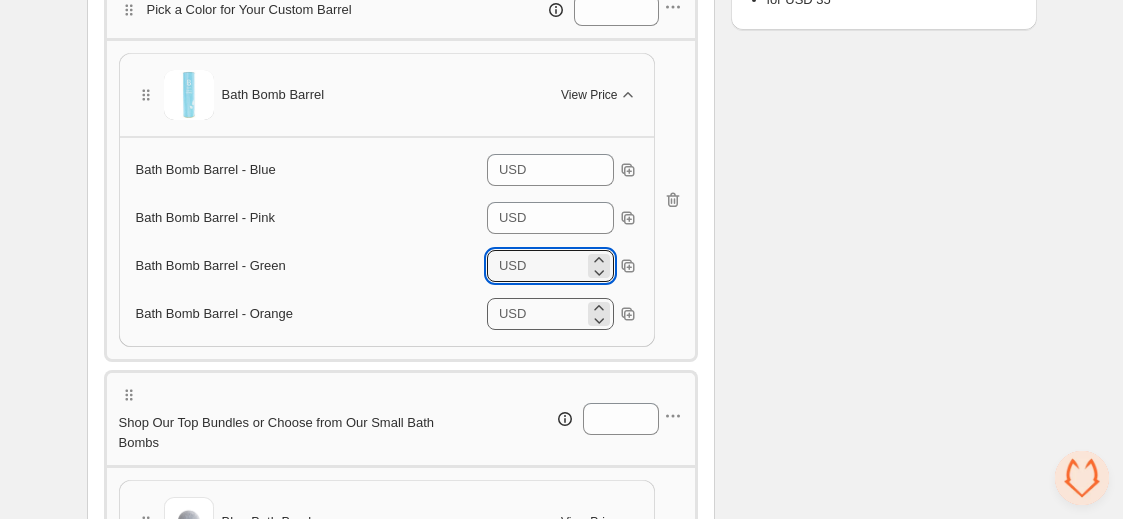 type on "*" 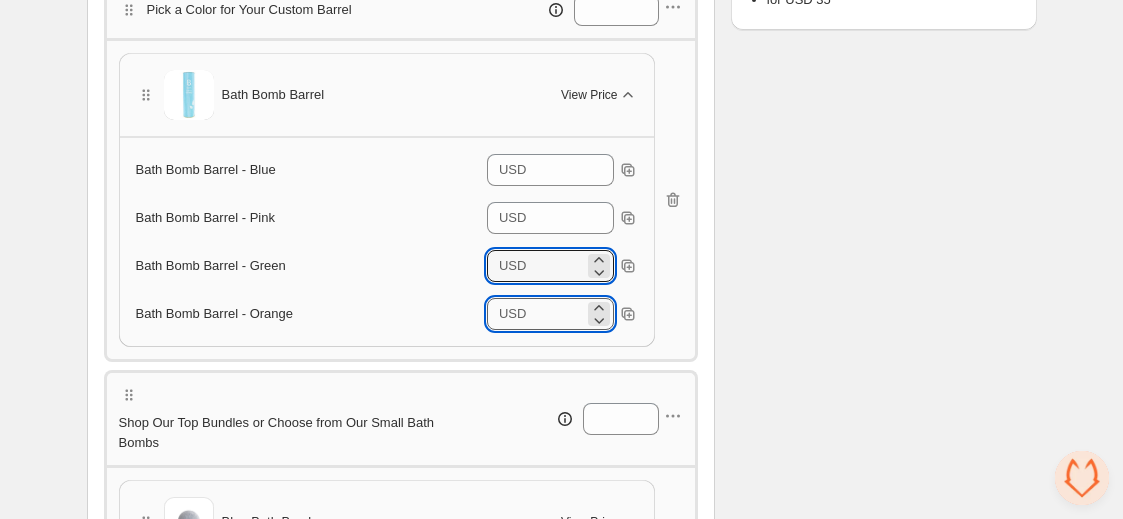 click on "*" at bounding box center (557, 314) 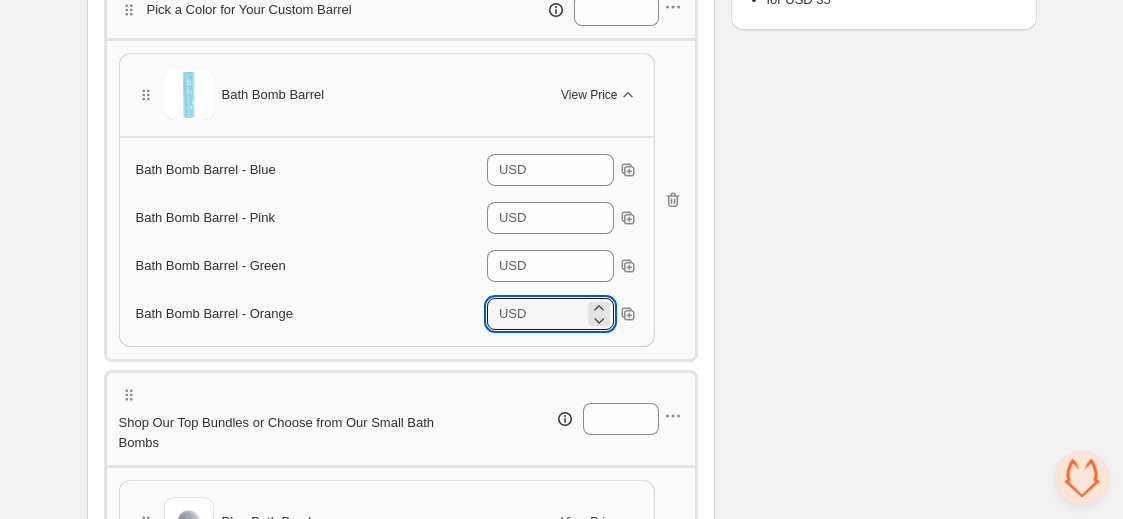 type on "*" 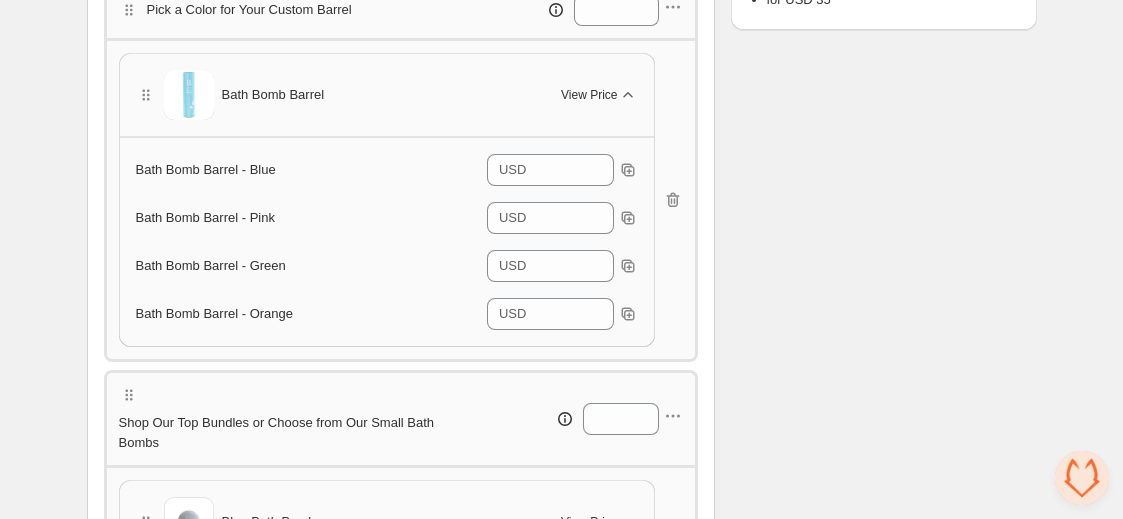 click on "Checklist Status Success Active To change the bundle's status, please do so on Bundle's Shopify product page after saving the bundle Bundle Limits 16/128 Unique Products 19/420 Variants Across Bundle Summary A shopper must buy 1 product from Pick a Color for Your Custom Barrel 7 products from Shop Our Top Bundles or Choose from Our Small Bath Bombs for USD 35" at bounding box center (884, 917) 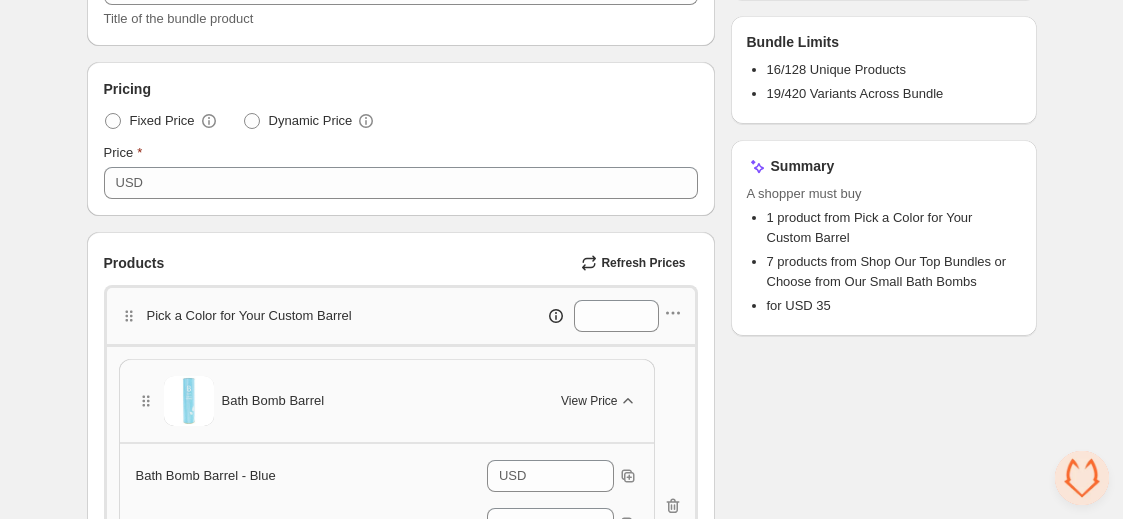 scroll, scrollTop: 0, scrollLeft: 0, axis: both 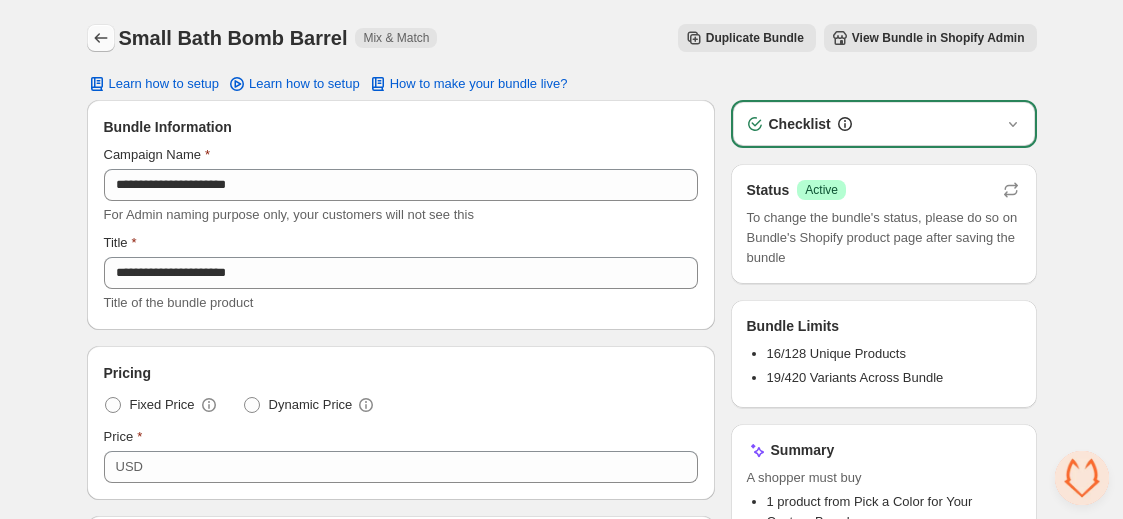click at bounding box center (101, 38) 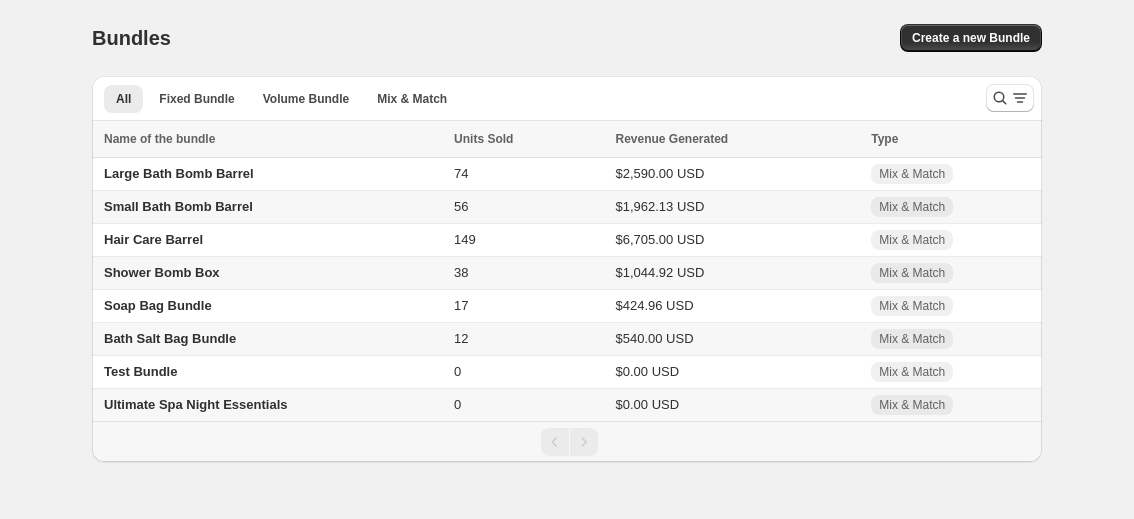 scroll, scrollTop: 0, scrollLeft: 0, axis: both 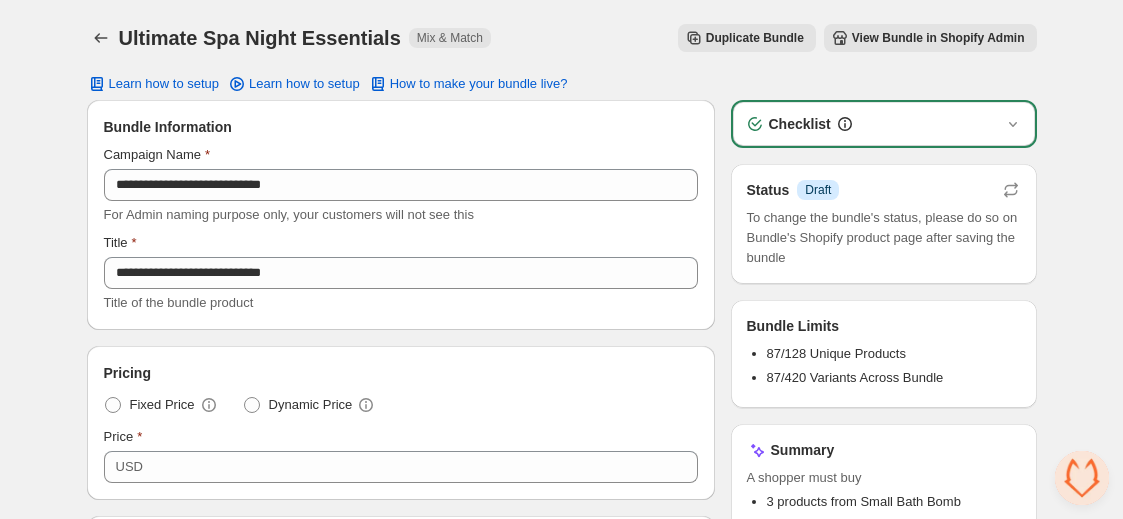 click on "View Bundle in Shopify Admin" at bounding box center [938, 38] 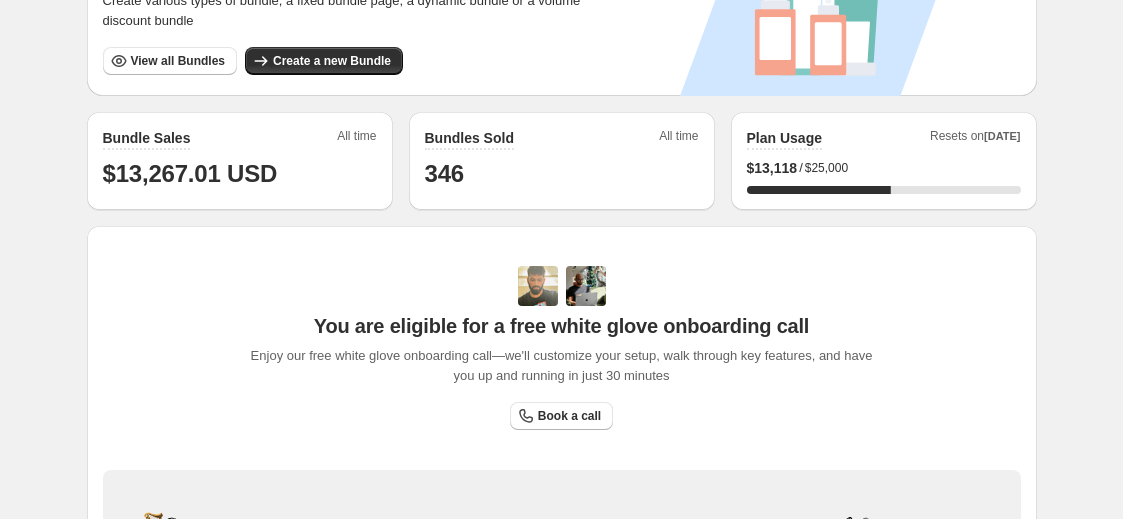 scroll, scrollTop: 452, scrollLeft: 0, axis: vertical 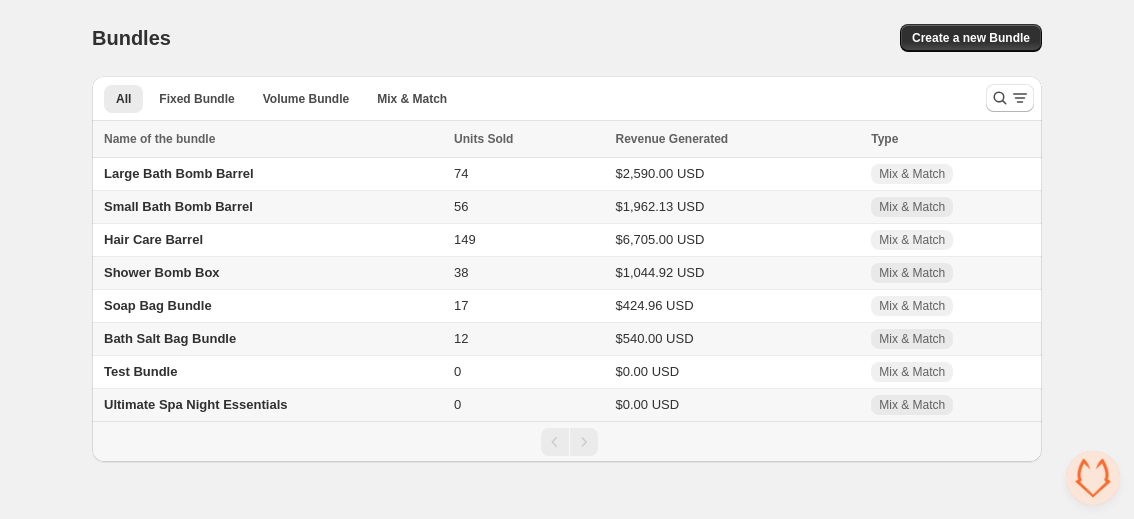 click on "Ultimate Spa Night Essentials" at bounding box center [196, 404] 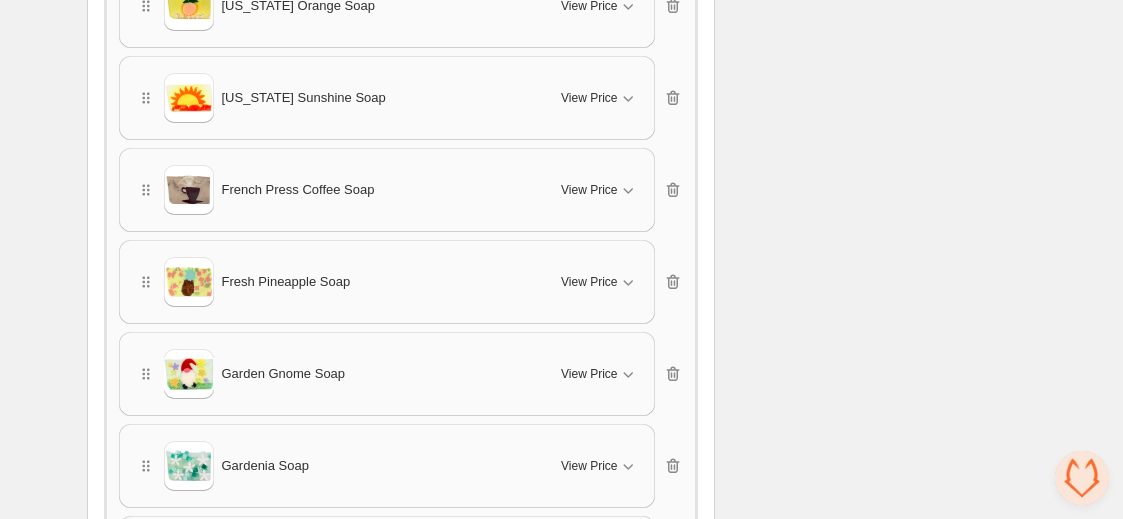scroll, scrollTop: 5058, scrollLeft: 0, axis: vertical 